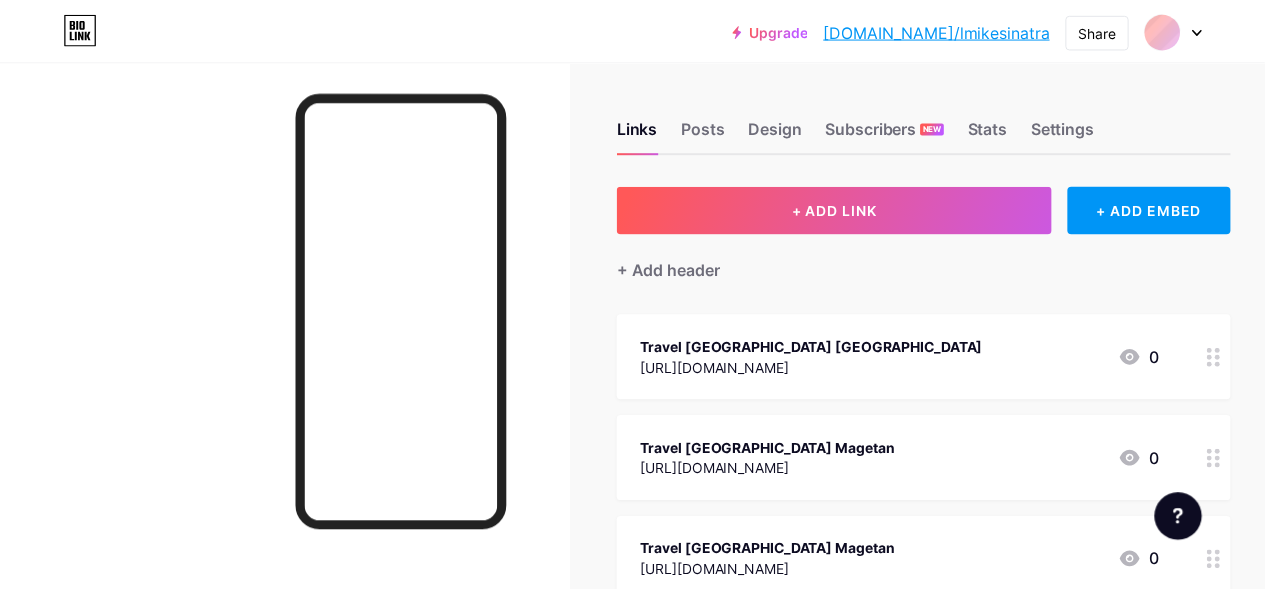 scroll, scrollTop: 0, scrollLeft: 0, axis: both 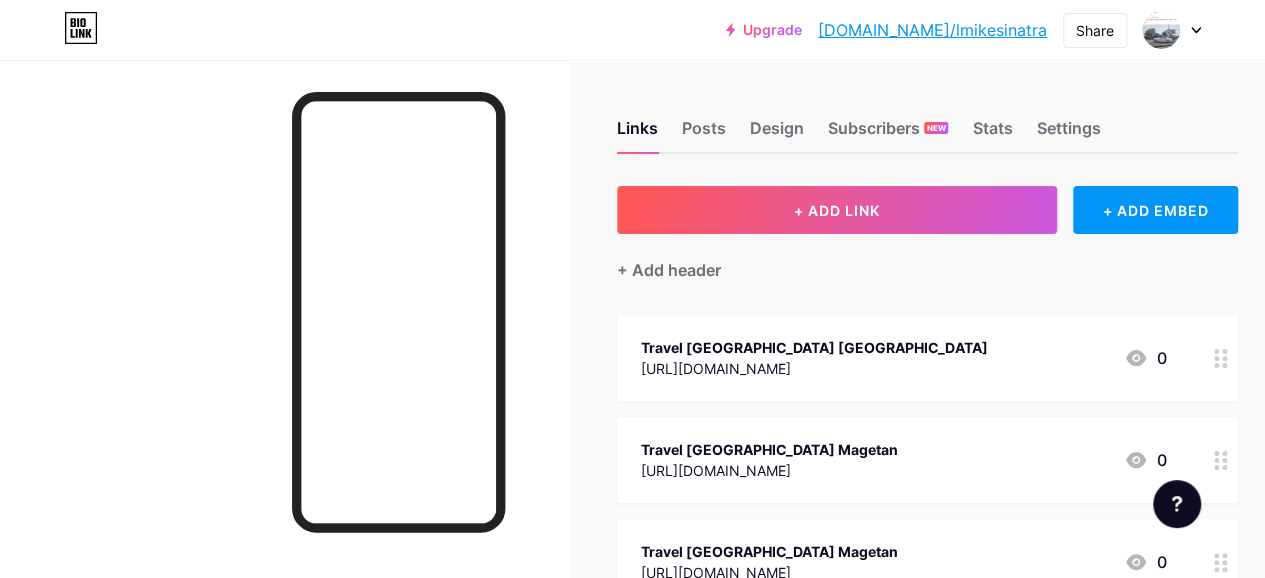 click at bounding box center [1172, 30] 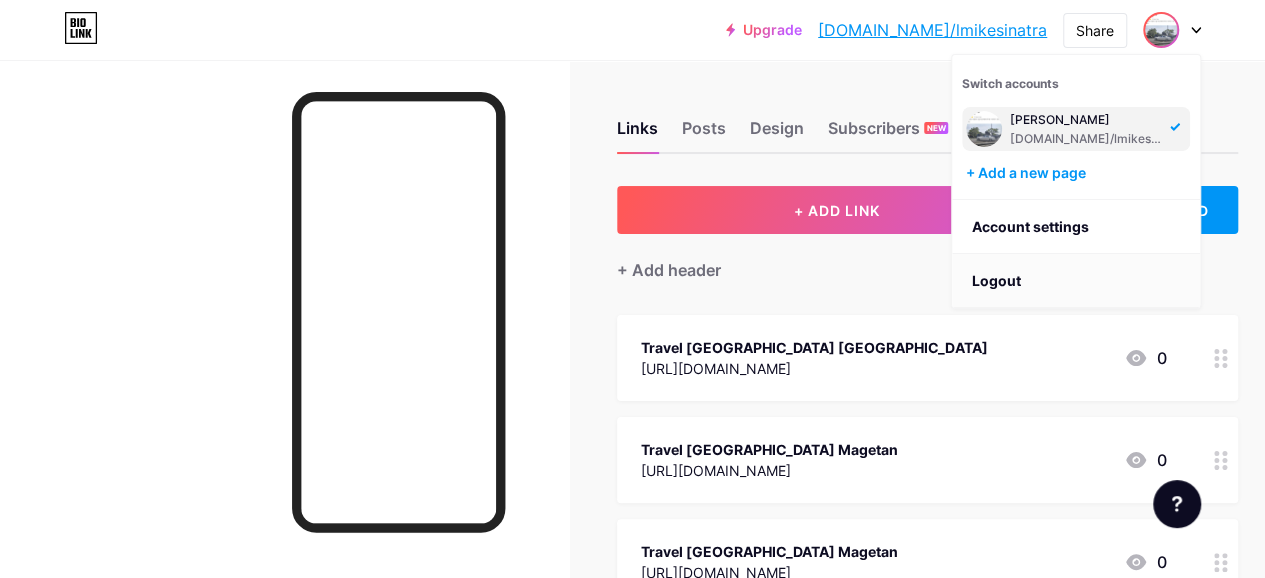 click on "Logout" at bounding box center (1076, 281) 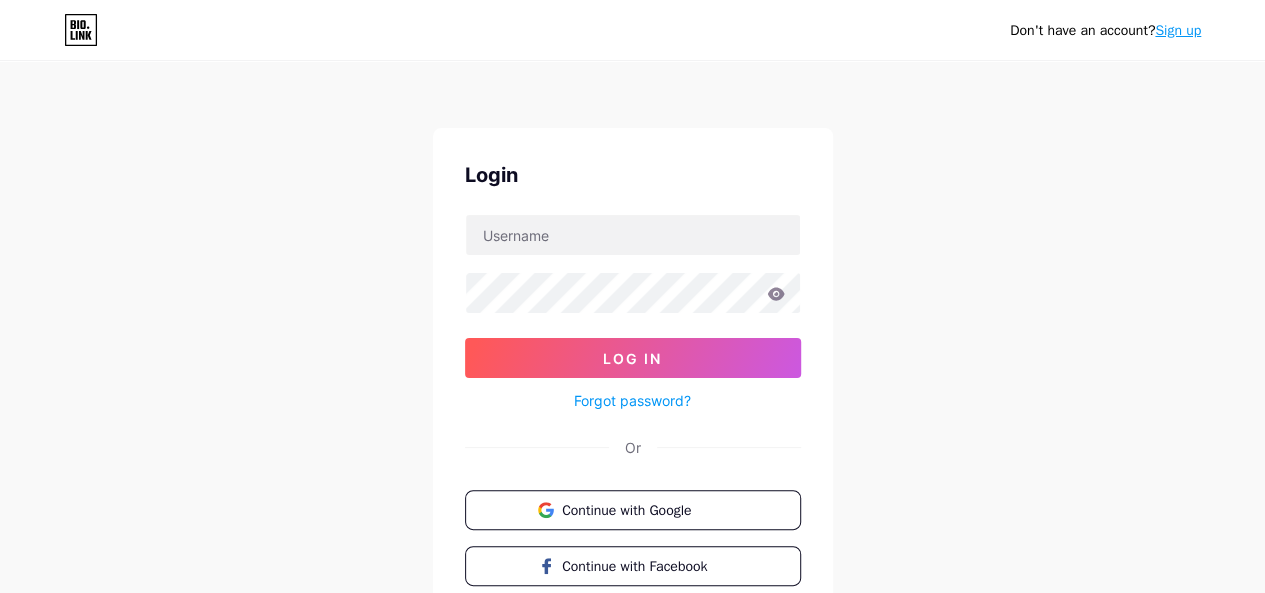 click on "Sign up" at bounding box center (1178, 30) 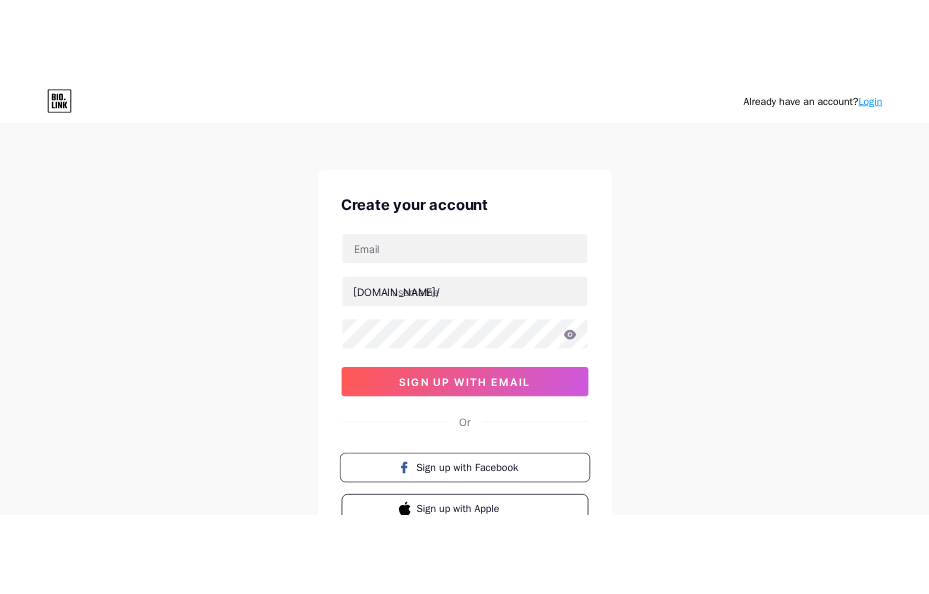 scroll, scrollTop: 0, scrollLeft: 0, axis: both 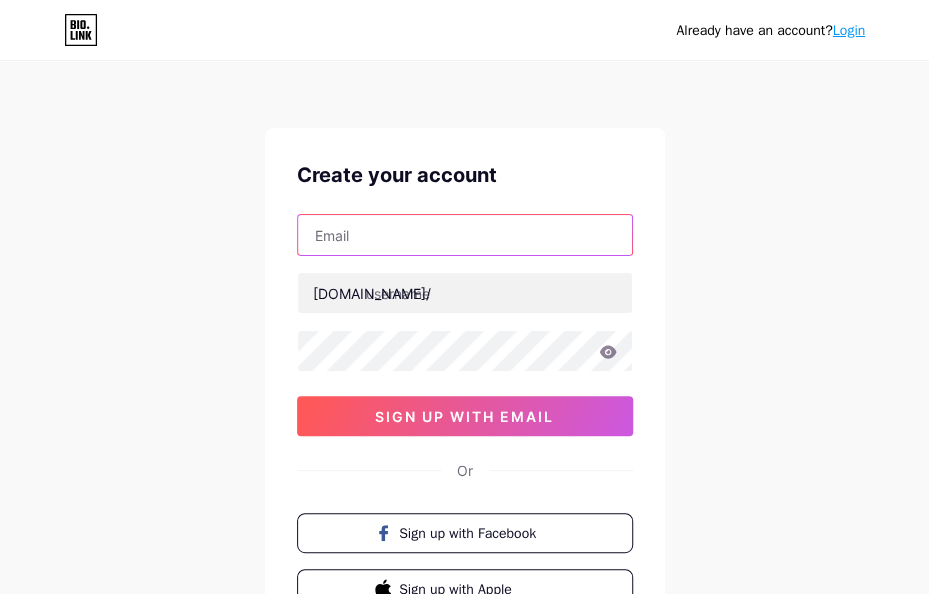 click at bounding box center (465, 235) 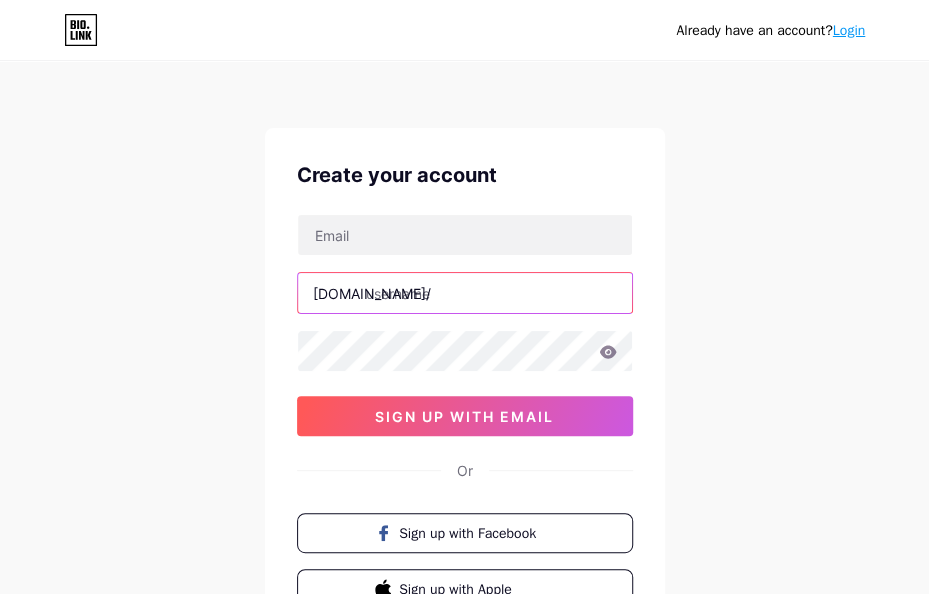 click at bounding box center [465, 293] 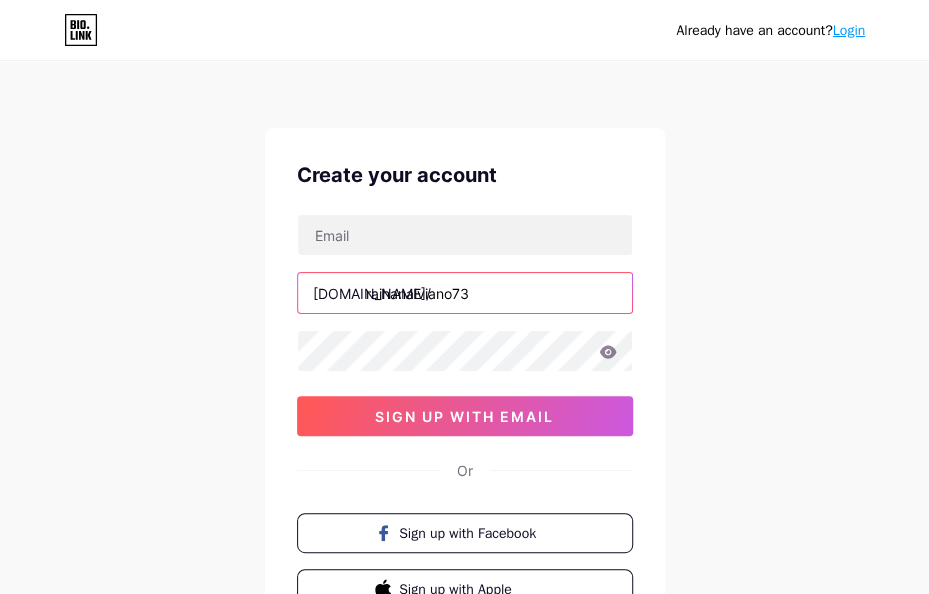 type on "raihanalviano73" 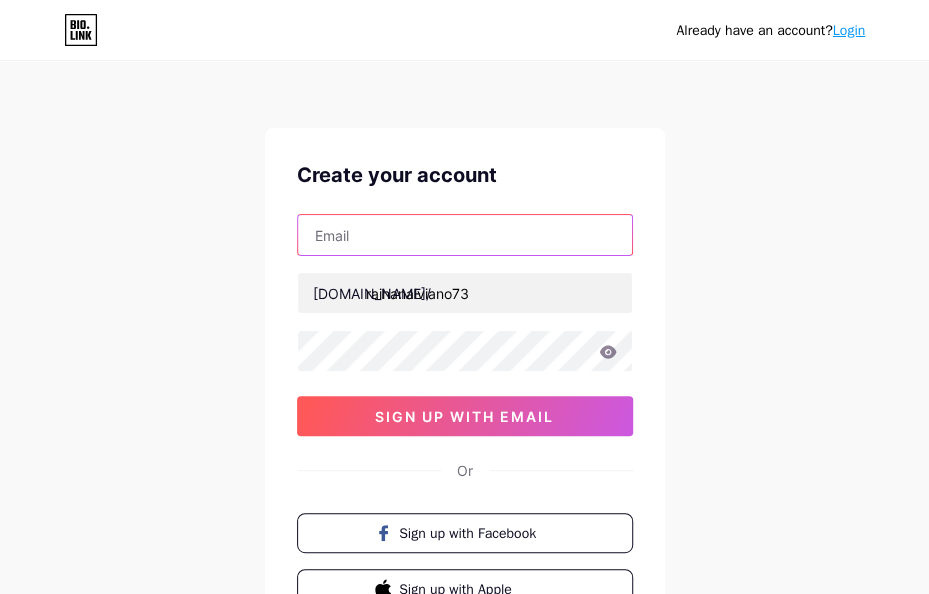 drag, startPoint x: 479, startPoint y: 245, endPoint x: 455, endPoint y: 248, distance: 24.186773 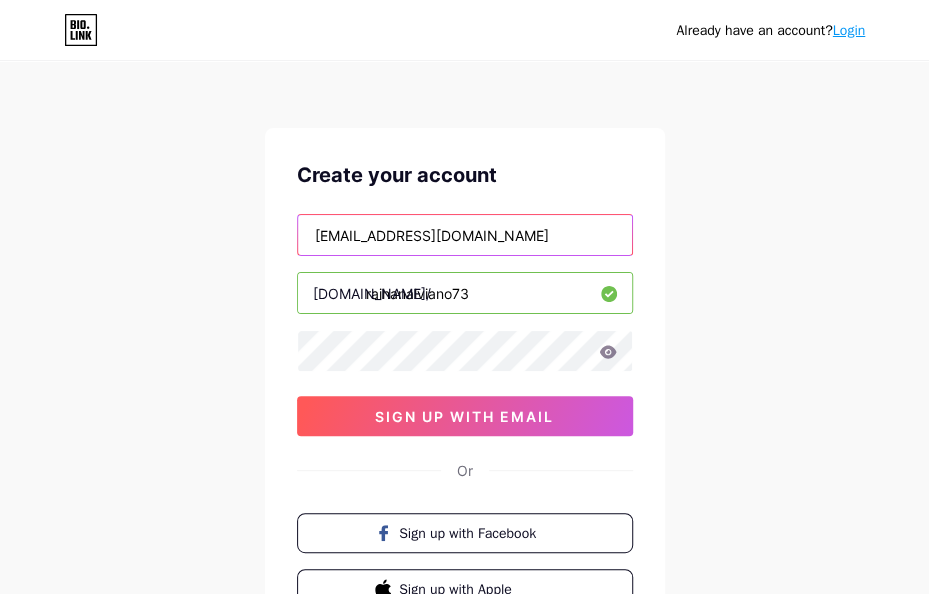 type on "[EMAIL_ADDRESS][DOMAIN_NAME]" 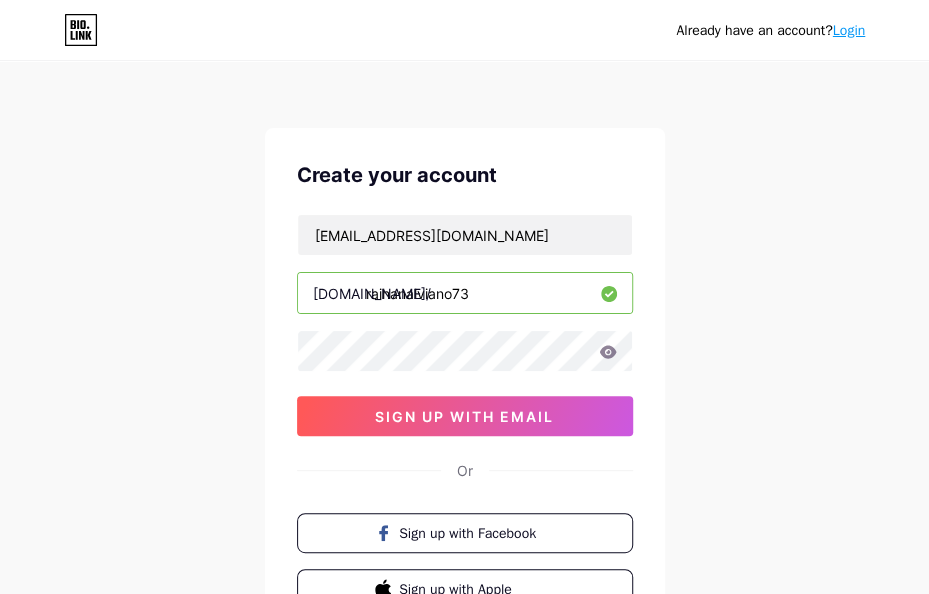 click on "Already have an account?  Login   Create your account     [EMAIL_ADDRESS][DOMAIN_NAME]     [DOMAIN_NAME]/   raihanalviano73                     sign up with email         Or       Sign up with Facebook
Sign up with Apple
By signing up, you agree to our  Terms of Service  and  Privacy Policy ." at bounding box center [464, 382] 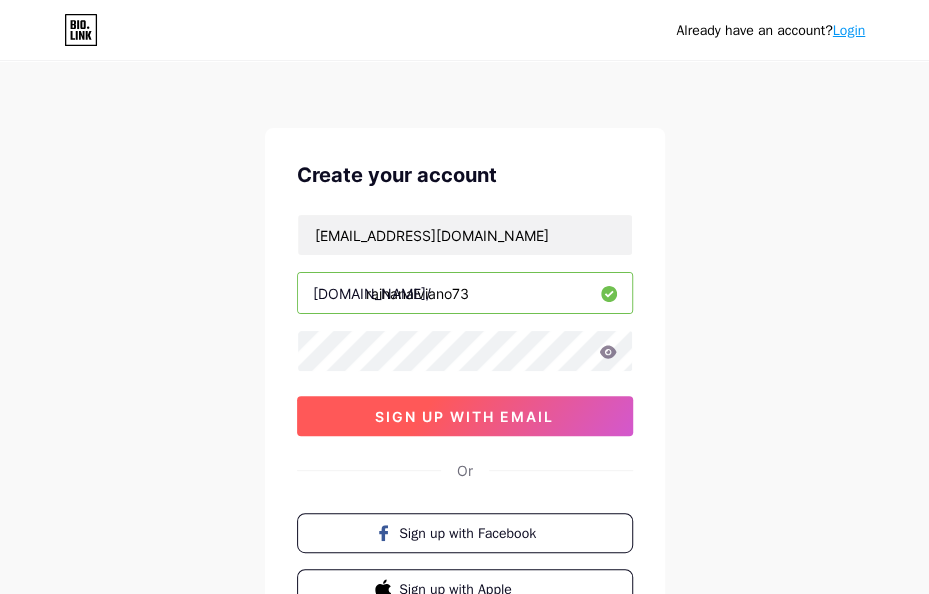 click on "sign up with email" at bounding box center (464, 416) 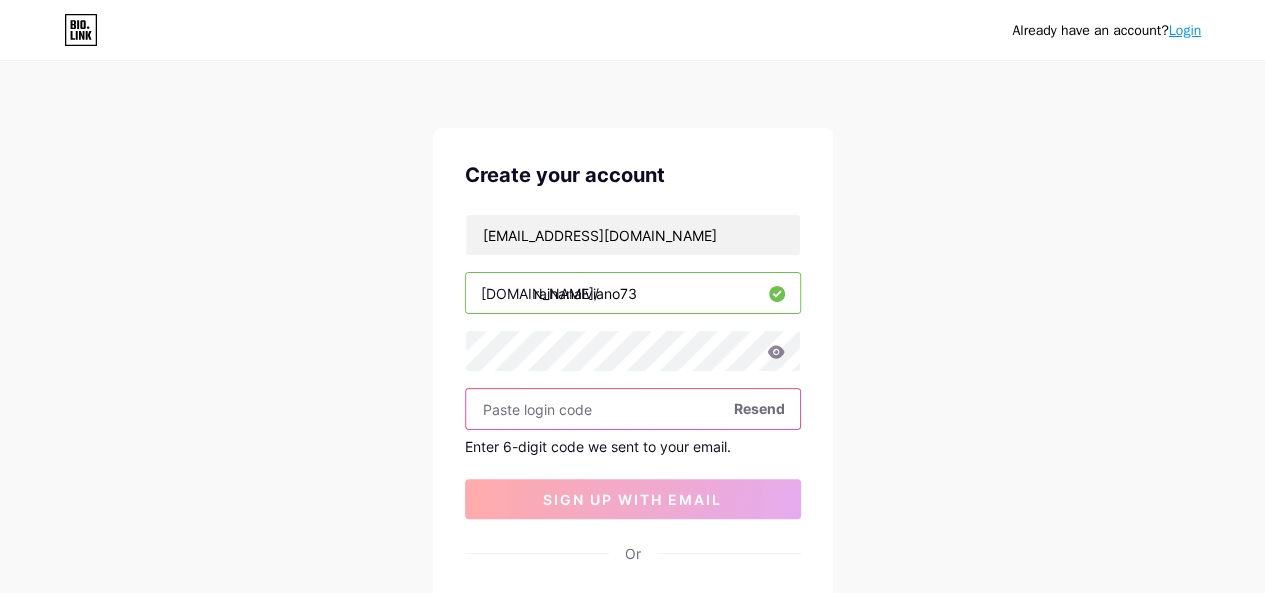 paste on "227836" 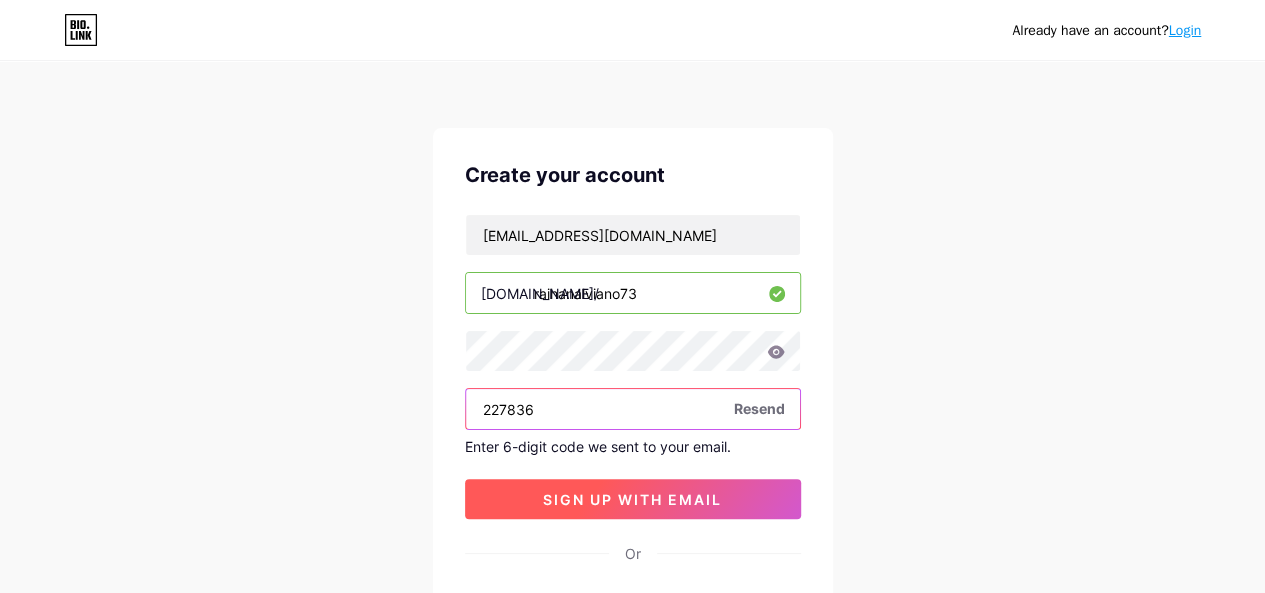 type on "227836" 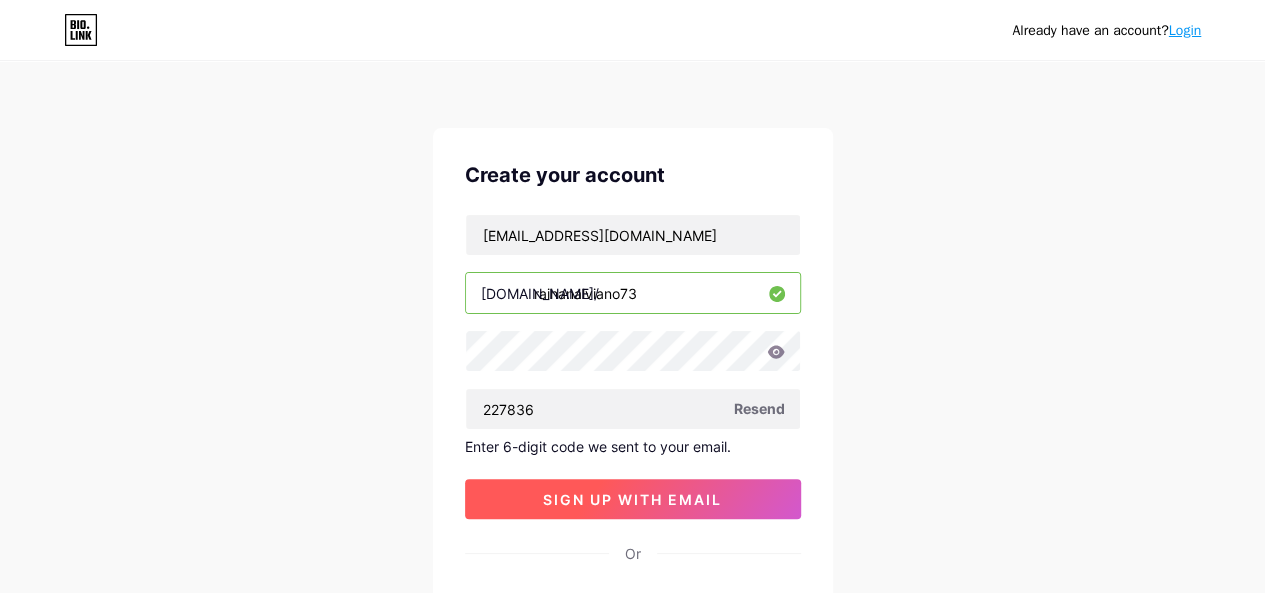 click on "sign up with email" at bounding box center (633, 499) 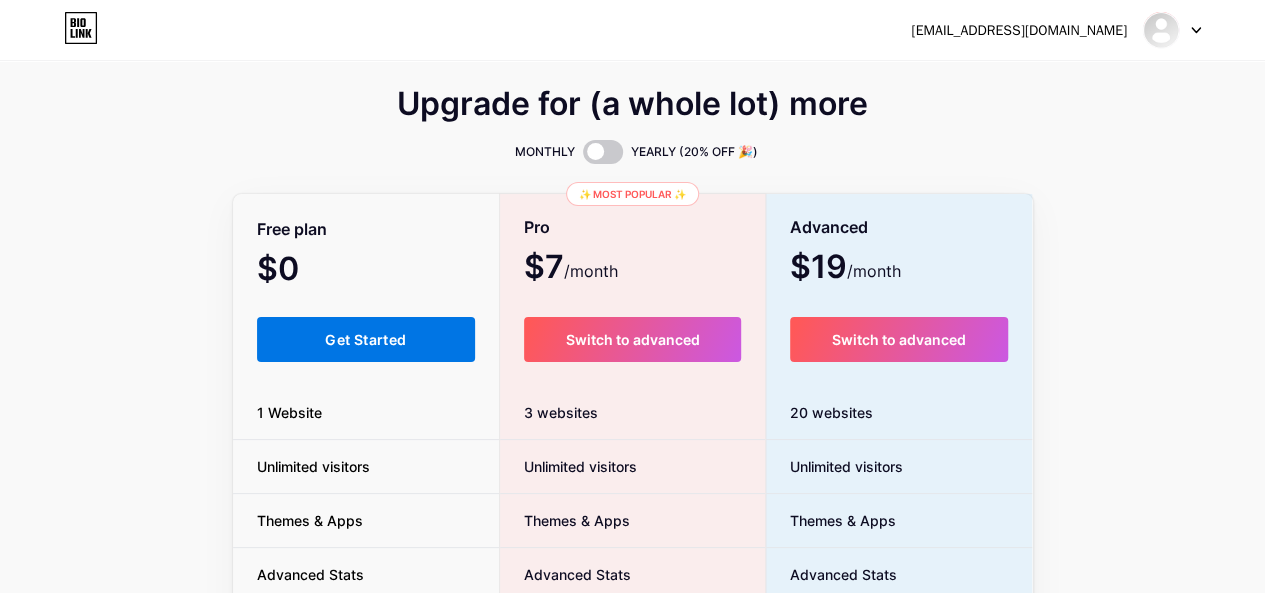 click on "Get Started" at bounding box center (365, 339) 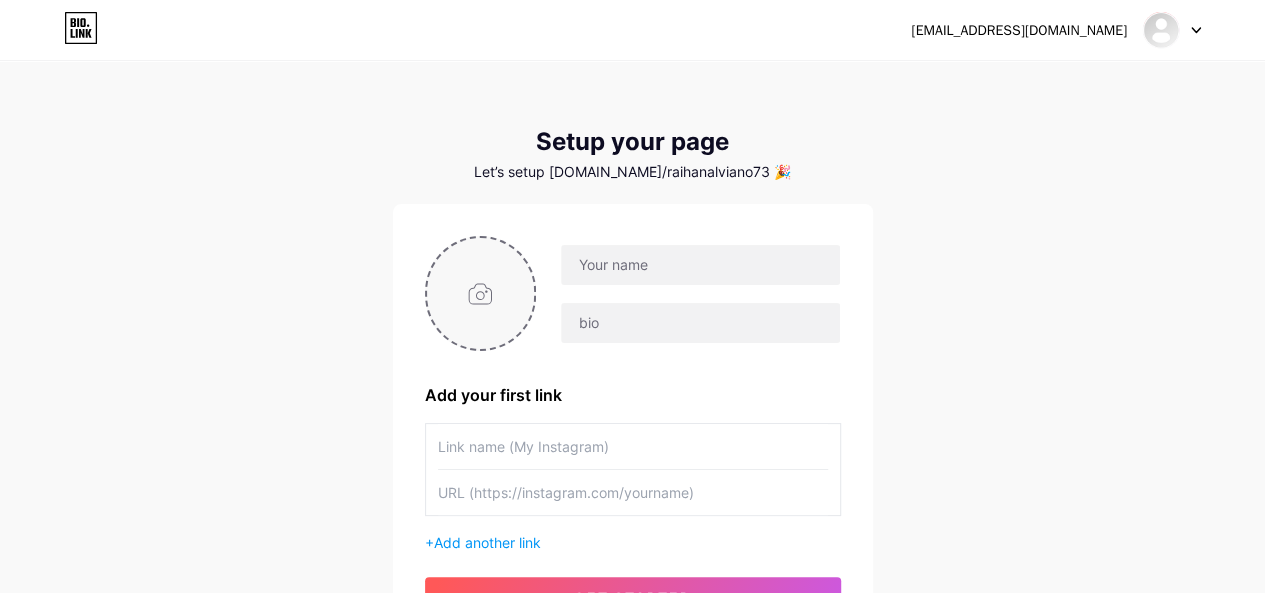 click at bounding box center [481, 293] 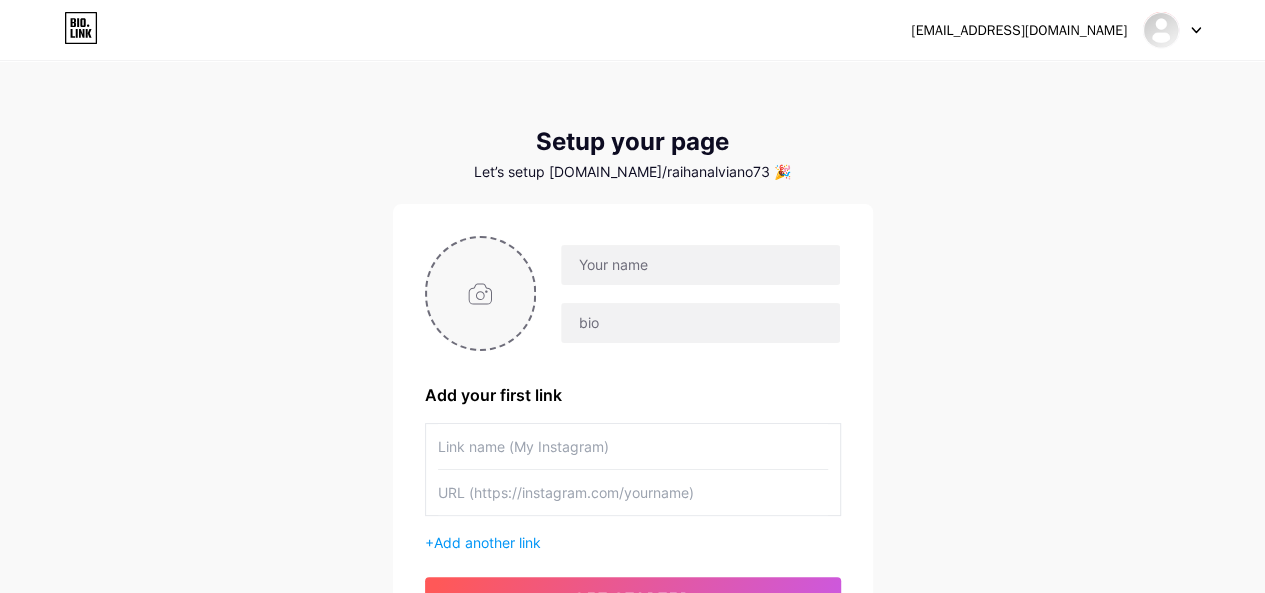 type on "C:\fakepath\ChatGPT Image [DATE], 04_34_38 PM.png" 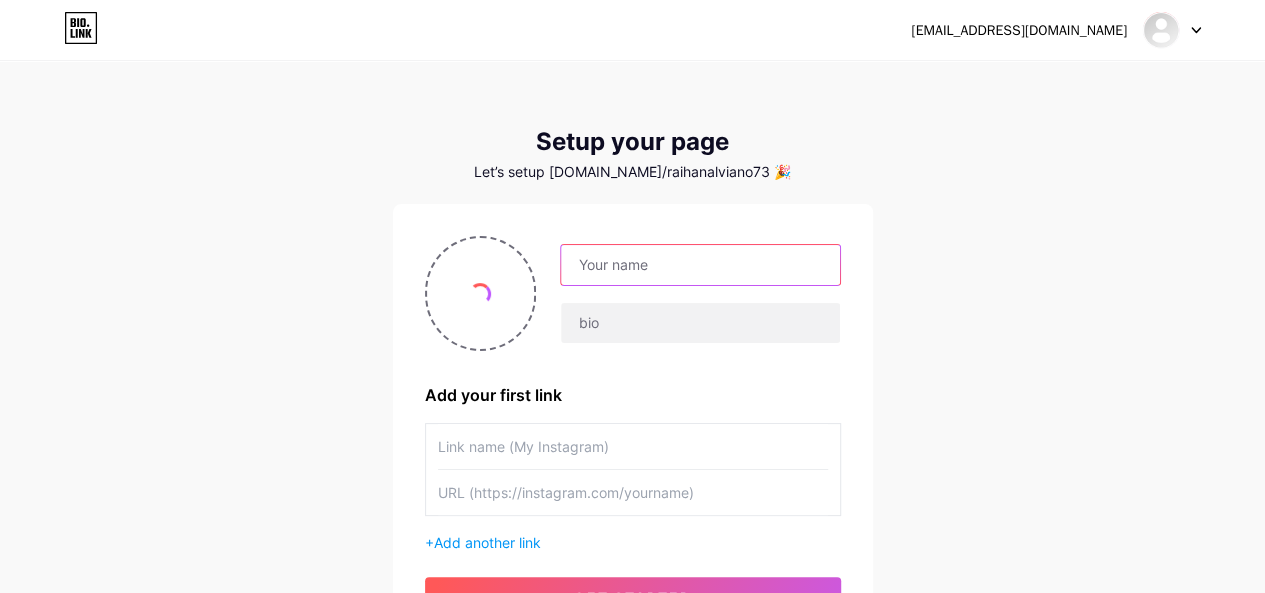 click at bounding box center [700, 265] 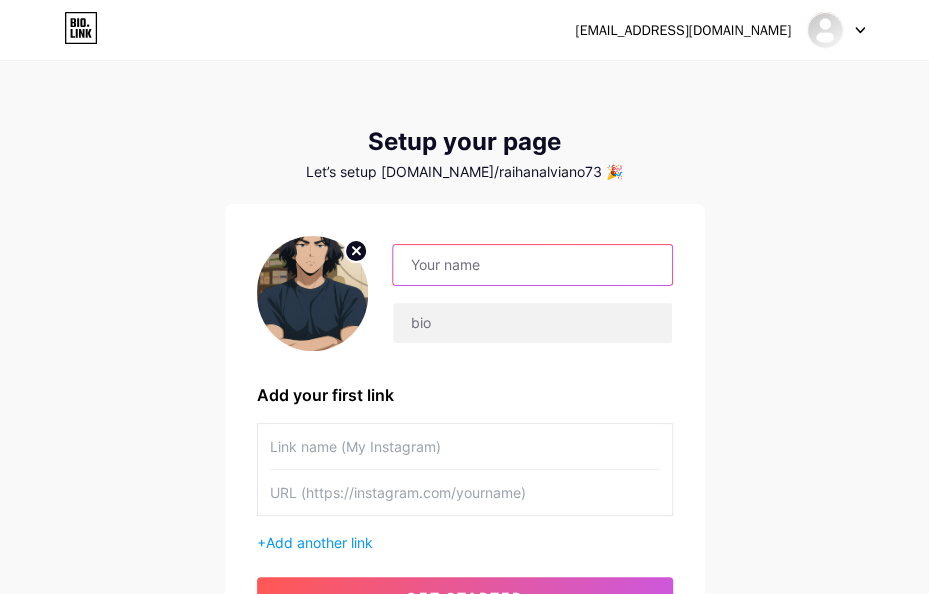 click at bounding box center (532, 265) 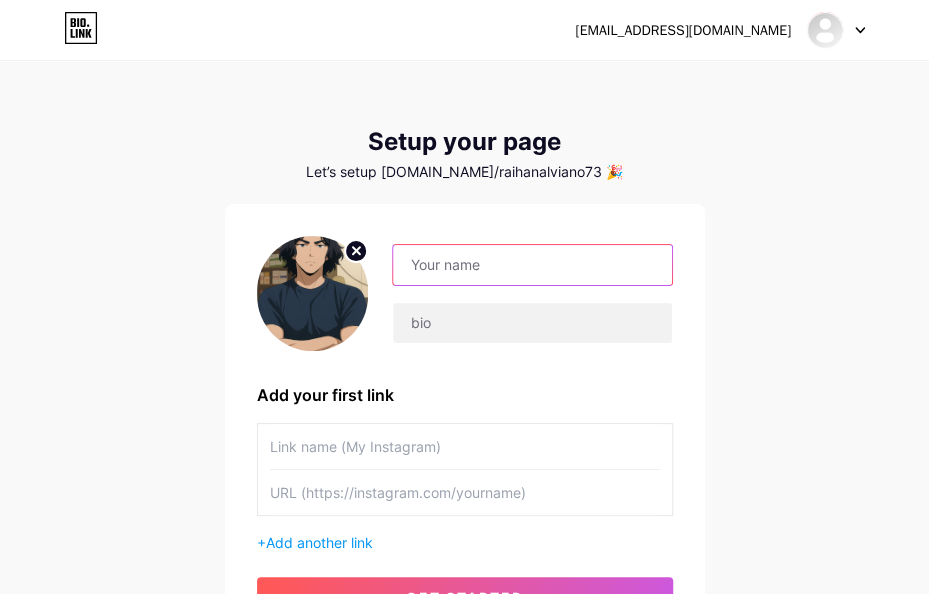 paste on "[PERSON_NAME]" 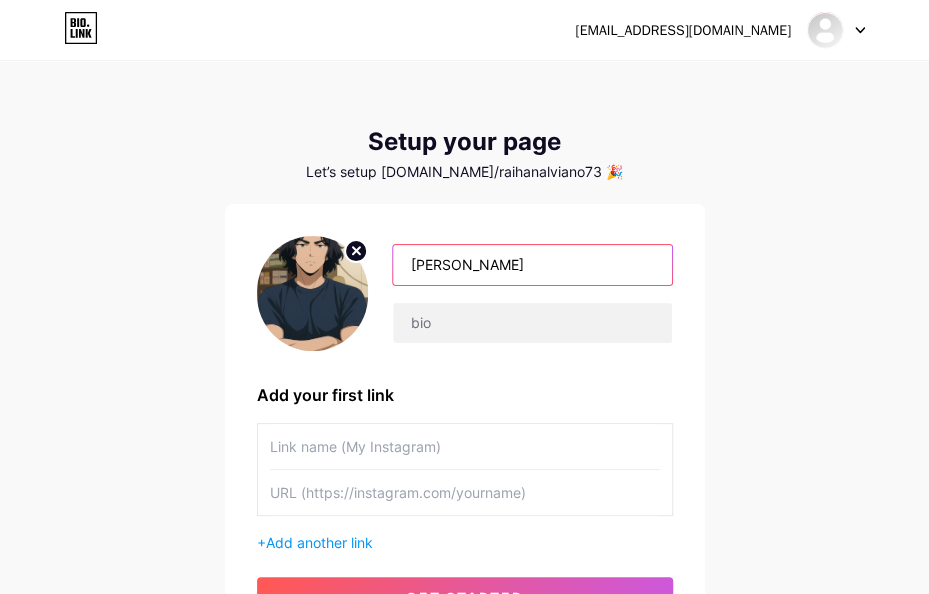 type on "[PERSON_NAME]" 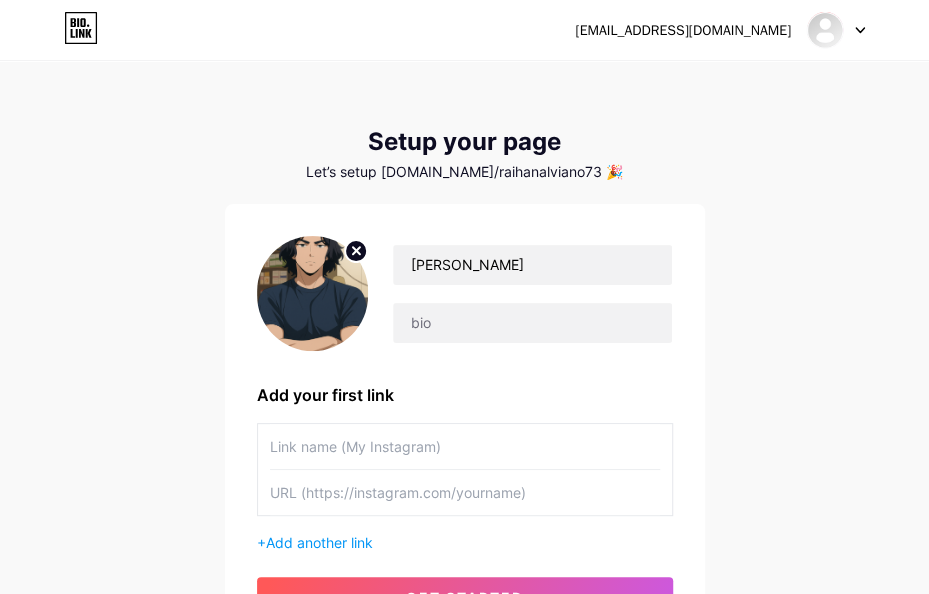 click on "[EMAIL_ADDRESS][DOMAIN_NAME]           Dashboard     Logout   Setup your page   Let’s setup [DOMAIN_NAME]/raihanalviano73 🎉               [PERSON_NAME]         Add your first link
+  Add another link     get started" at bounding box center [464, 356] 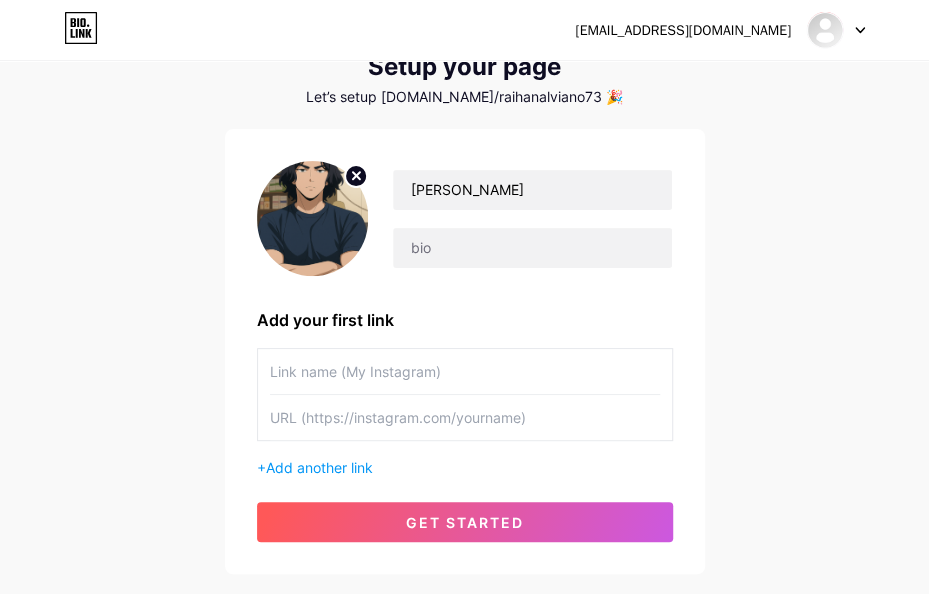 scroll, scrollTop: 100, scrollLeft: 0, axis: vertical 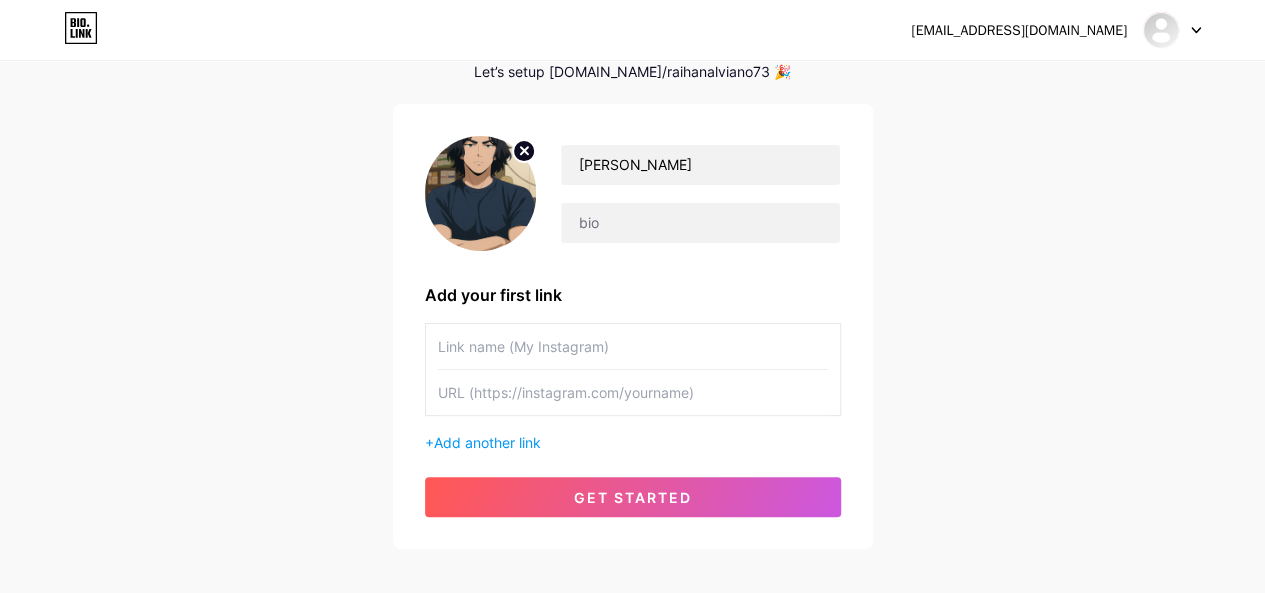 click at bounding box center (633, 346) 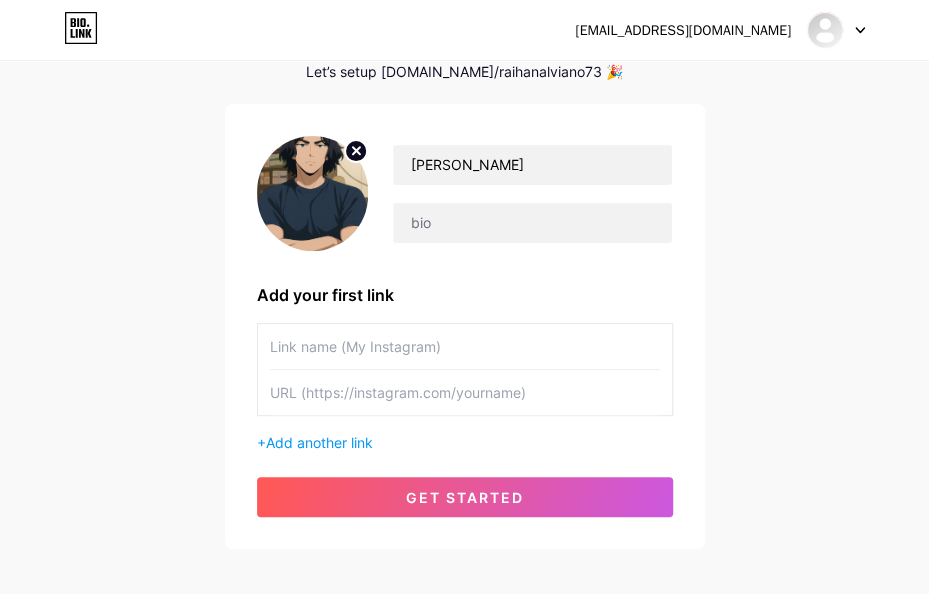 click at bounding box center (465, 392) 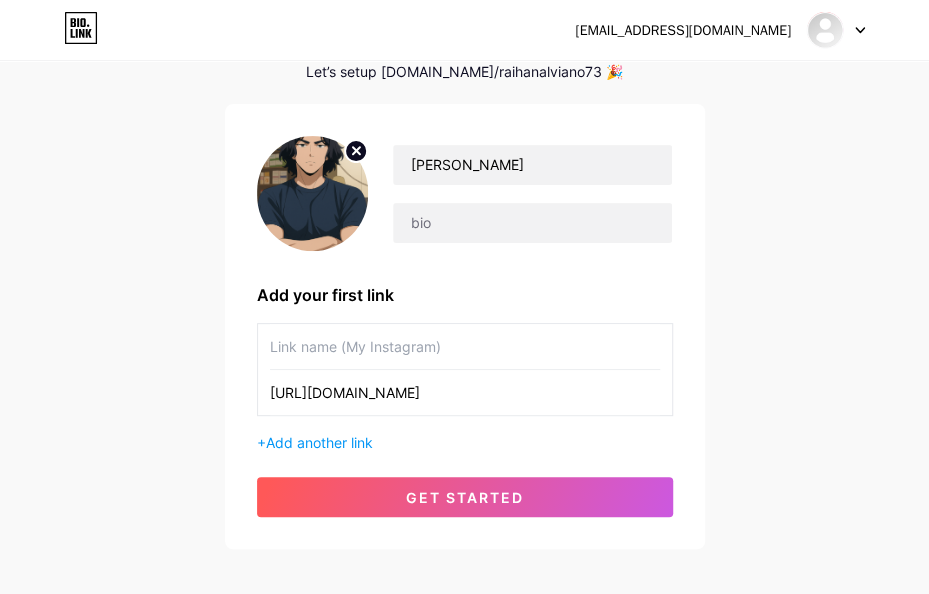 type on "[URL][DOMAIN_NAME]" 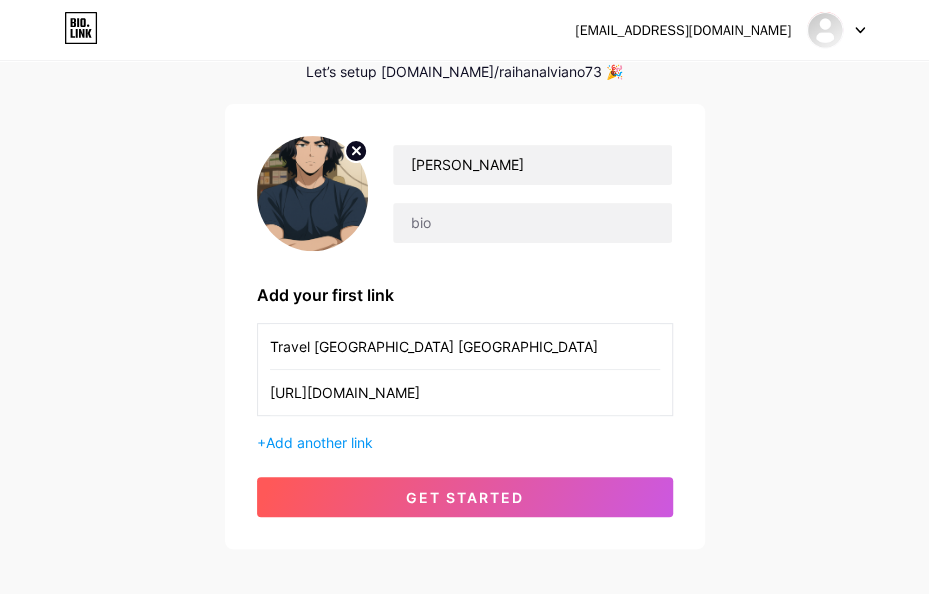 type on "Travel [GEOGRAPHIC_DATA] [GEOGRAPHIC_DATA]" 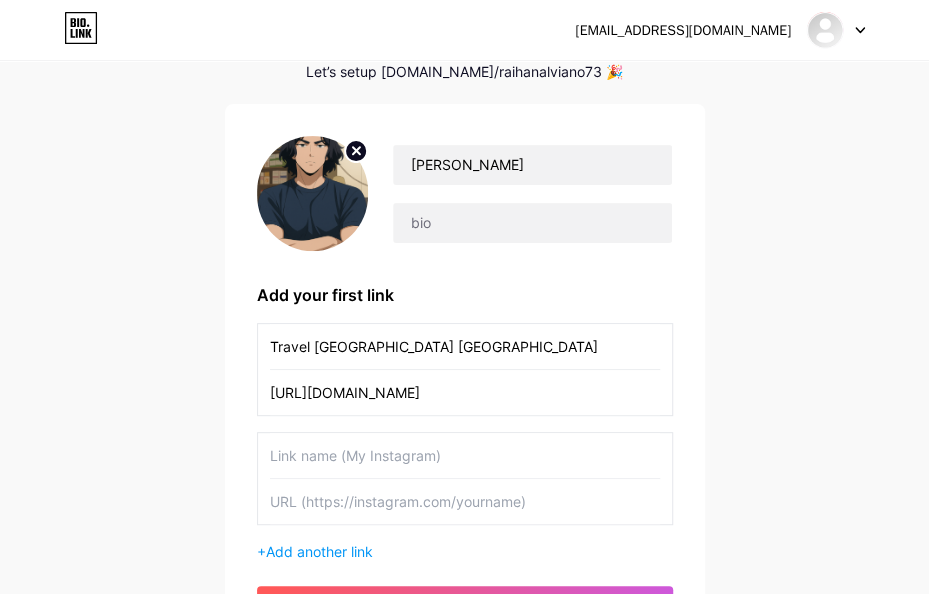 click at bounding box center [465, 501] 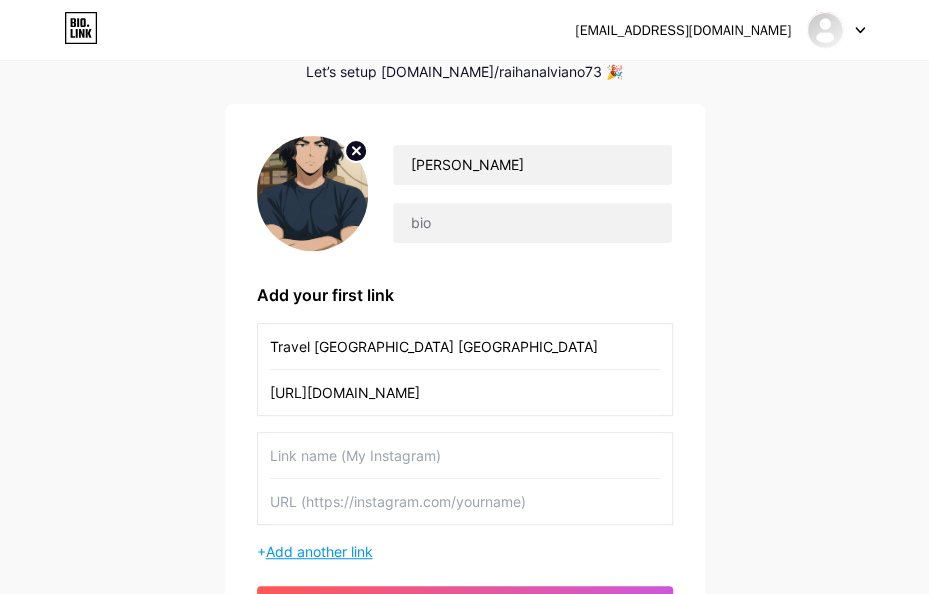 paste on "[URL][DOMAIN_NAME]" 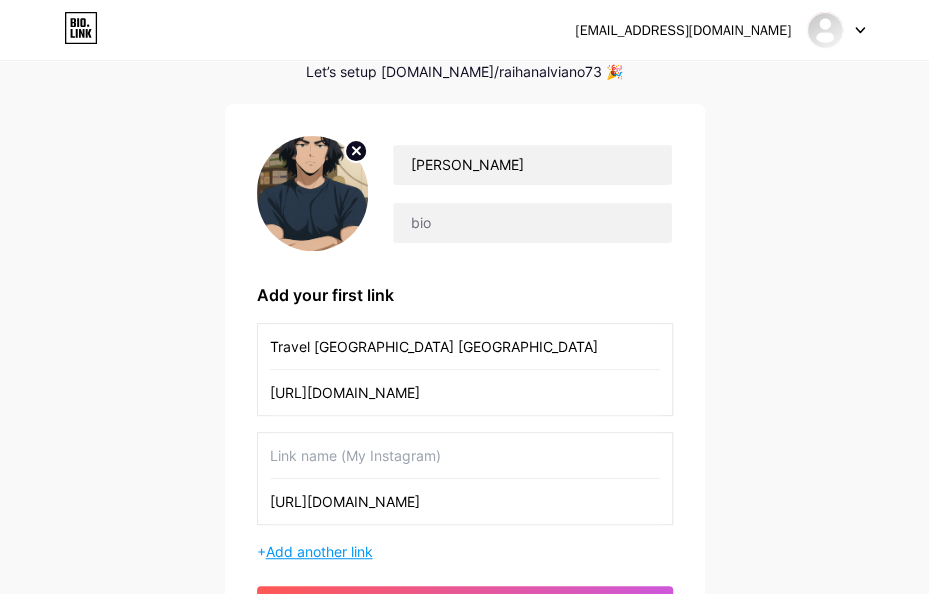type on "[URL][DOMAIN_NAME]" 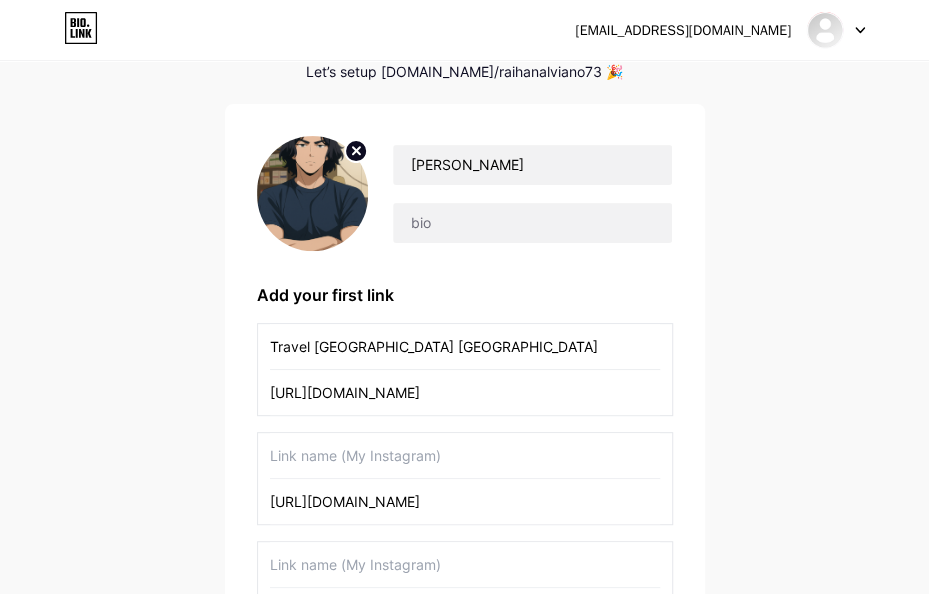 scroll, scrollTop: 400, scrollLeft: 0, axis: vertical 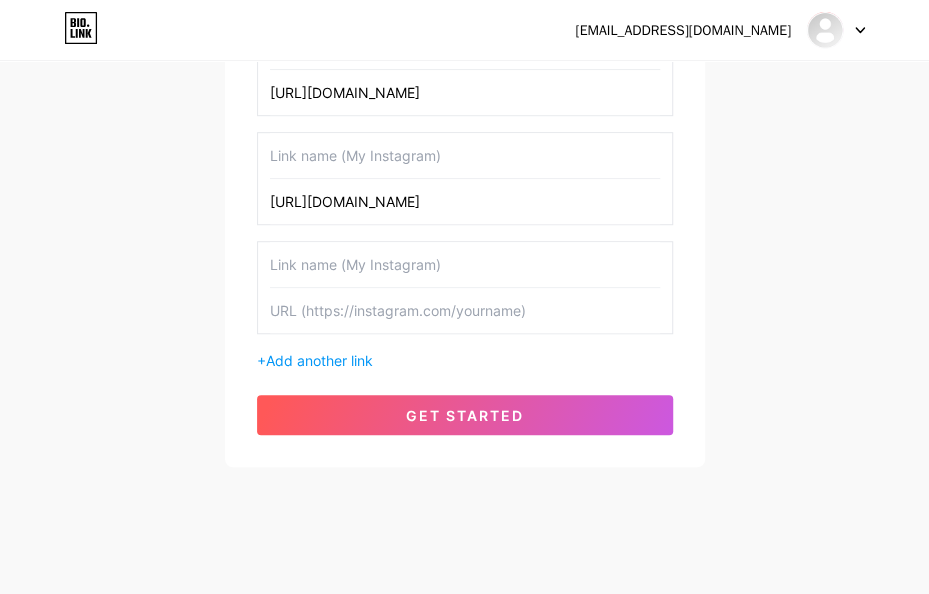 click at bounding box center [465, 310] 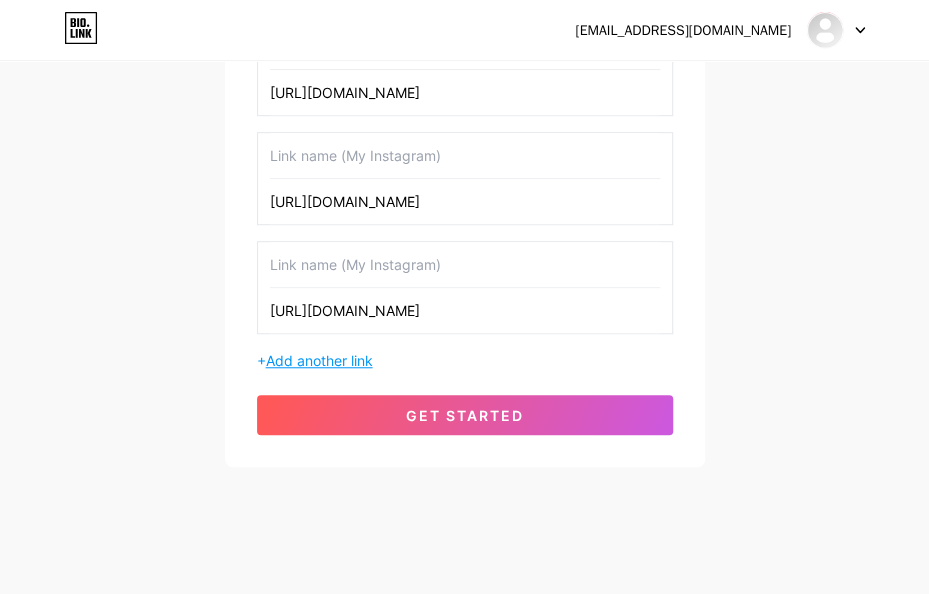 type on "[URL][DOMAIN_NAME]" 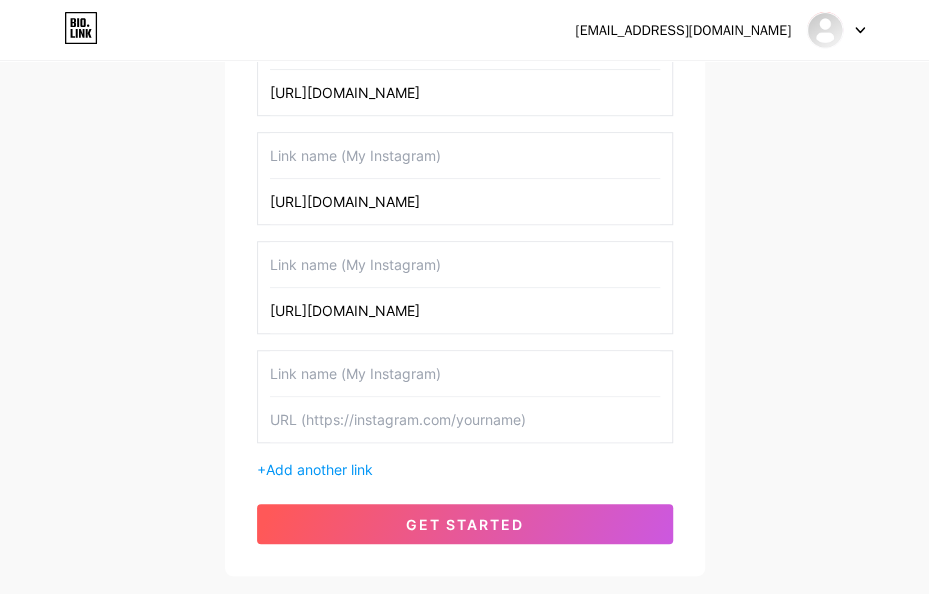 click at bounding box center (465, 419) 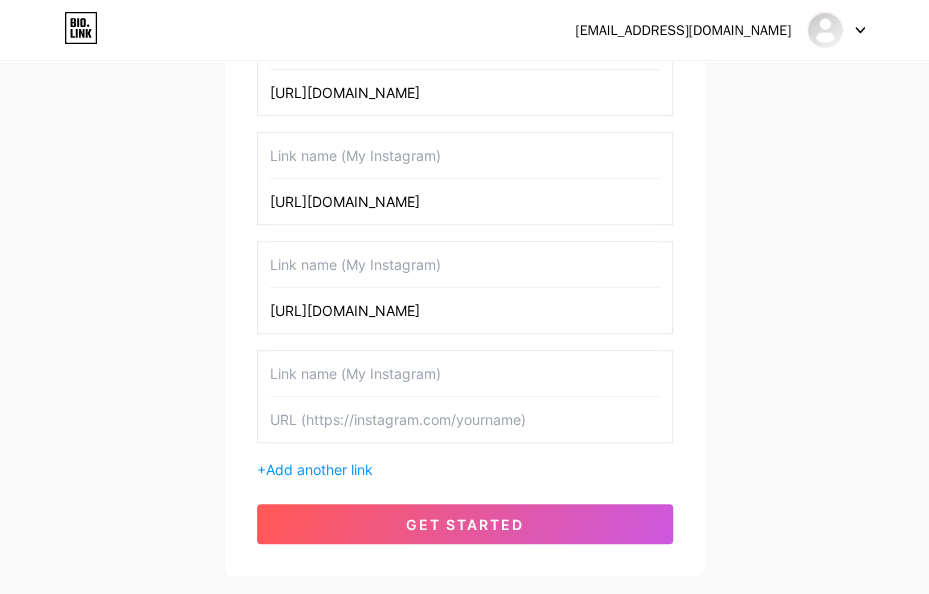 click at bounding box center [465, 419] 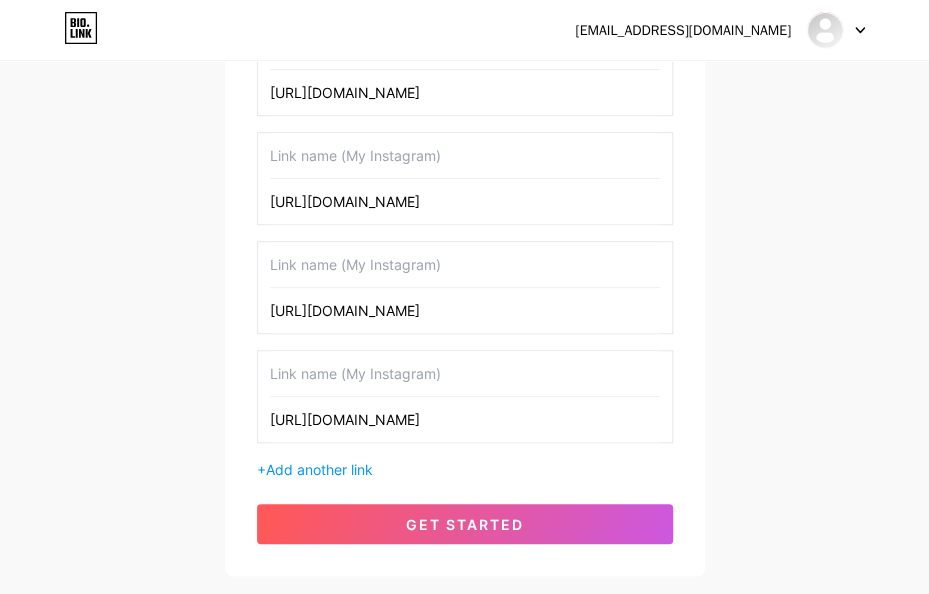 type on "[URL][DOMAIN_NAME]" 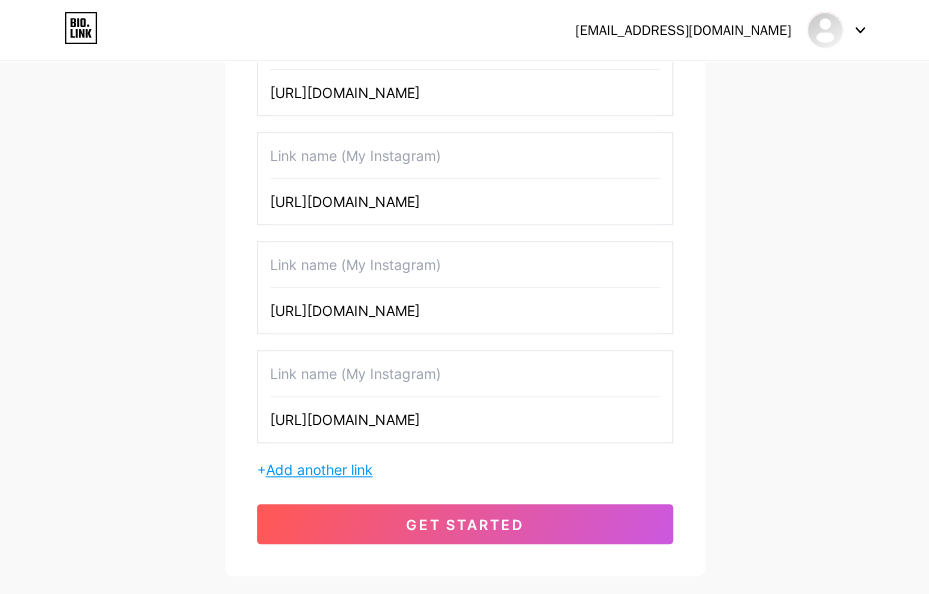 click on "Add another link" at bounding box center [319, 469] 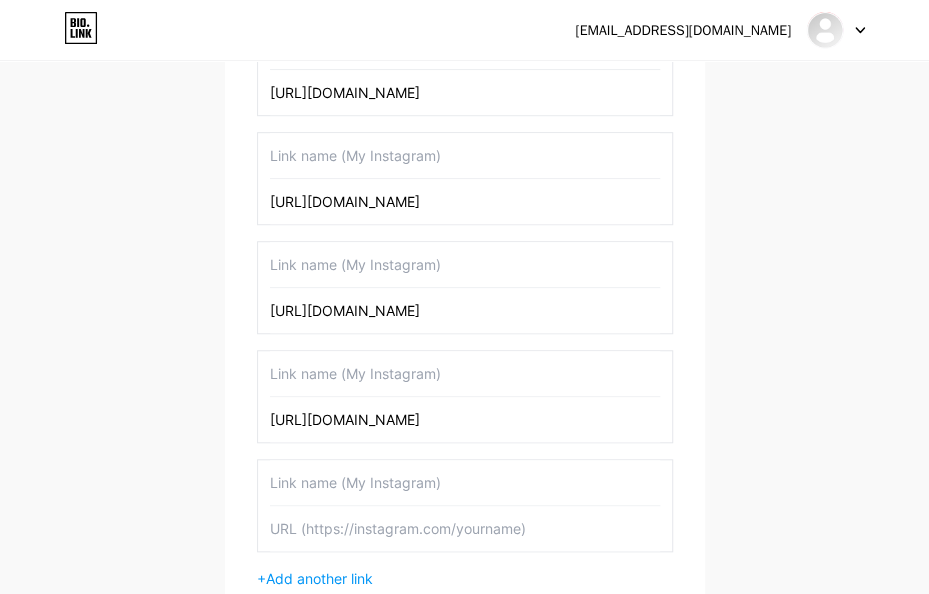 click at bounding box center (465, 528) 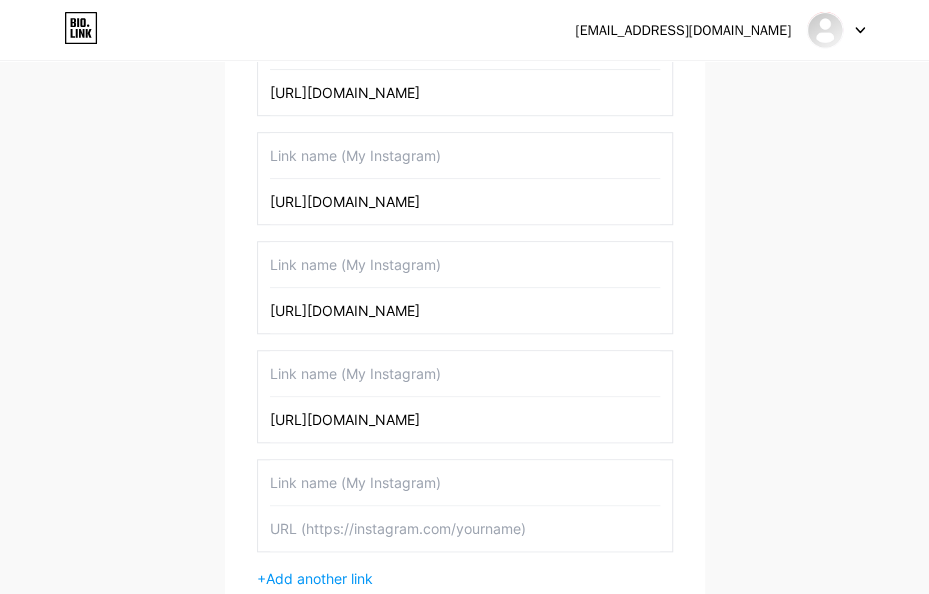 paste on "[URL][DOMAIN_NAME]" 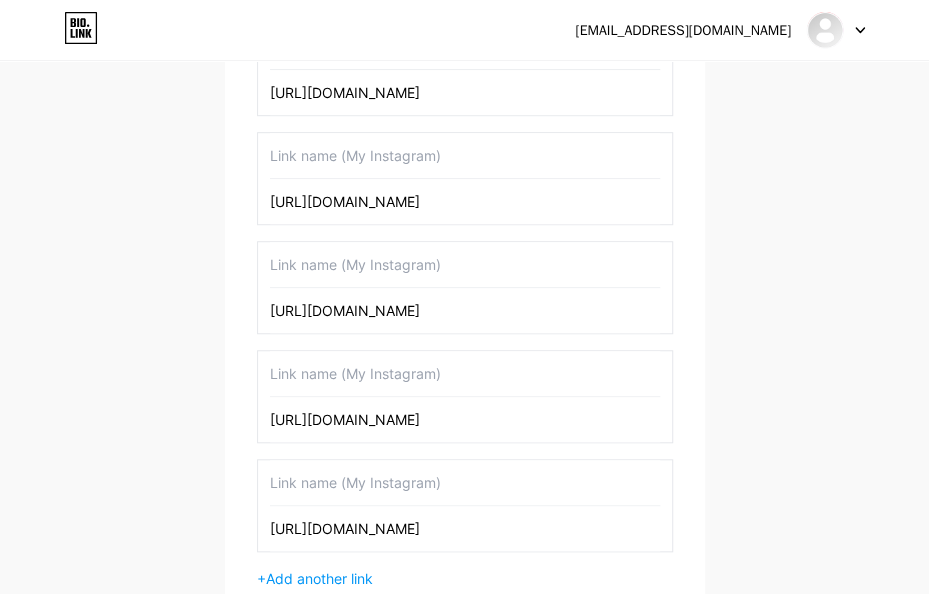 type on "[URL][DOMAIN_NAME]" 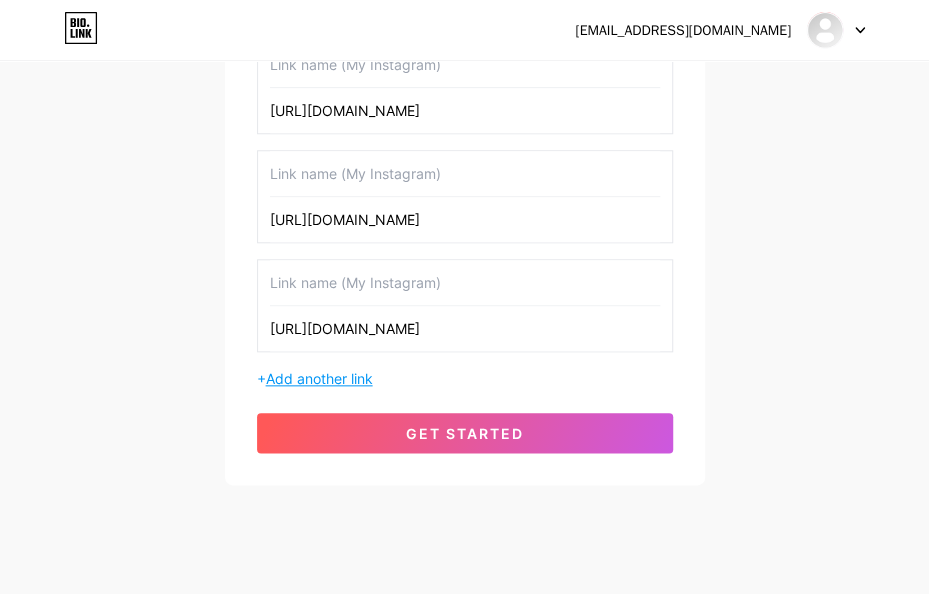 click on "Add another link" at bounding box center [319, 378] 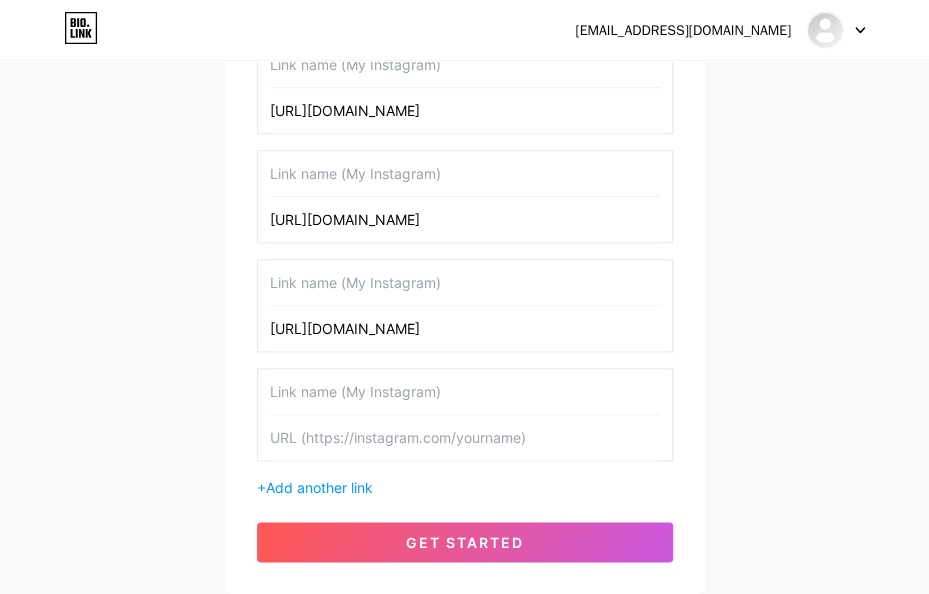 click at bounding box center [465, 437] 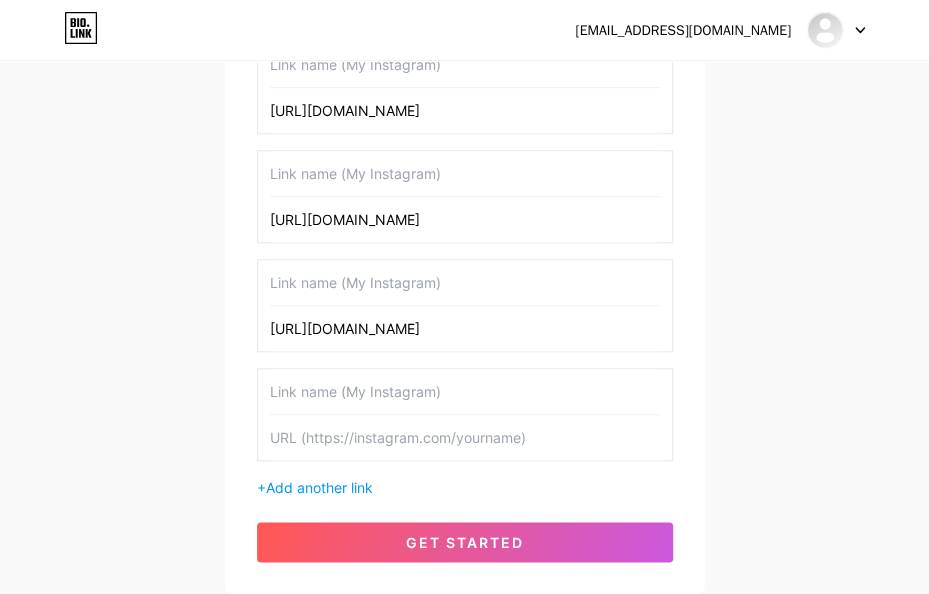 paste on "[URL][DOMAIN_NAME]" 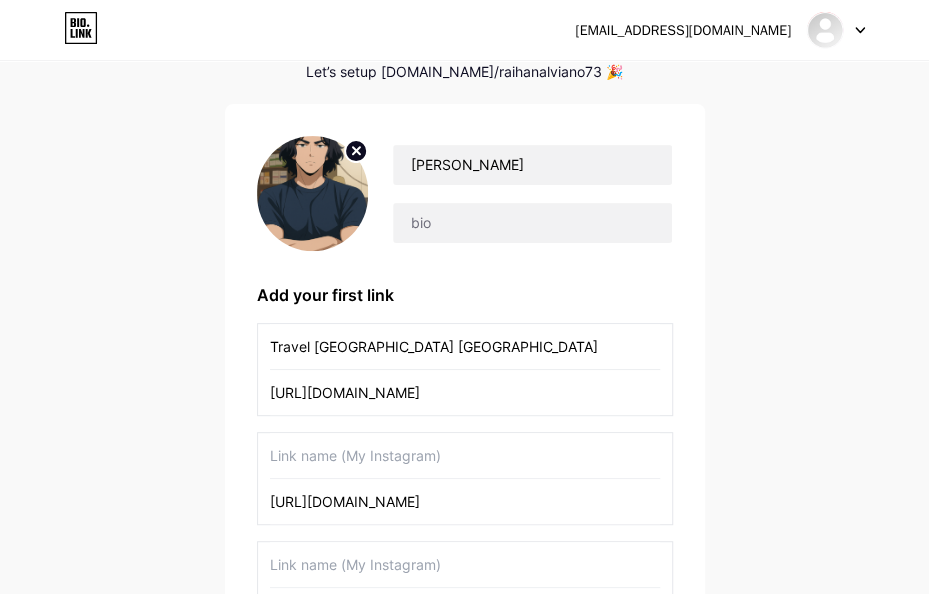 scroll, scrollTop: 300, scrollLeft: 0, axis: vertical 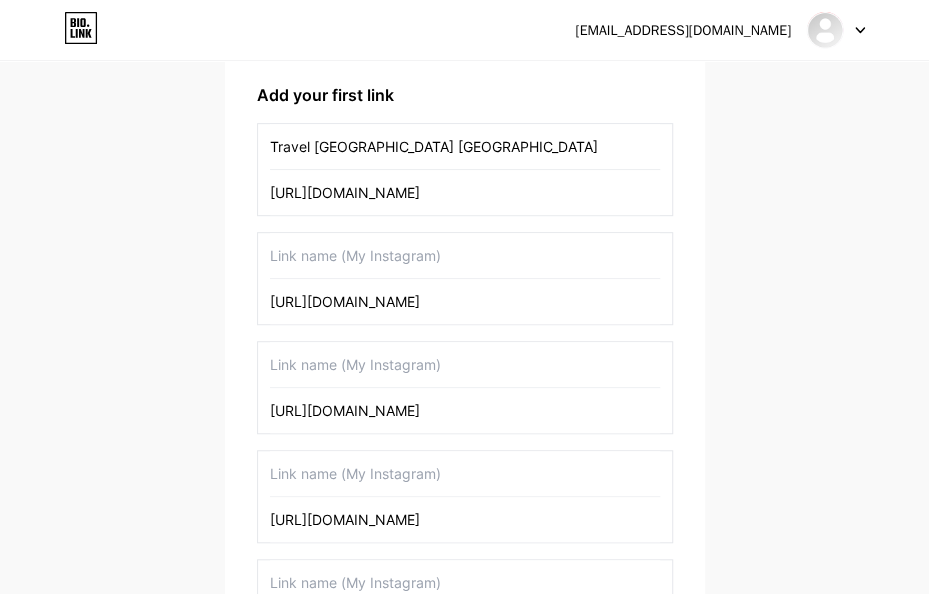 type on "[URL][DOMAIN_NAME]" 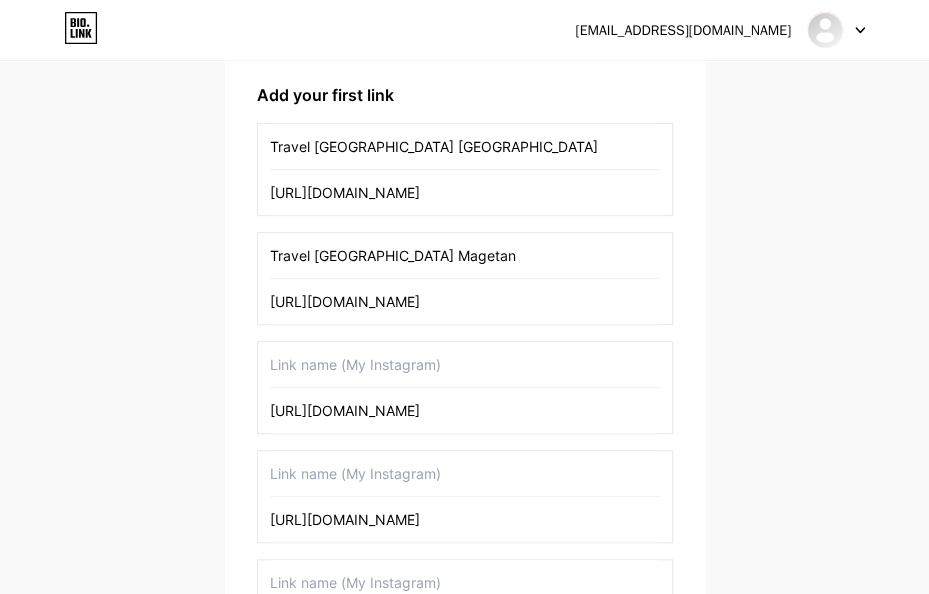 type on "Travel [GEOGRAPHIC_DATA] Magetan" 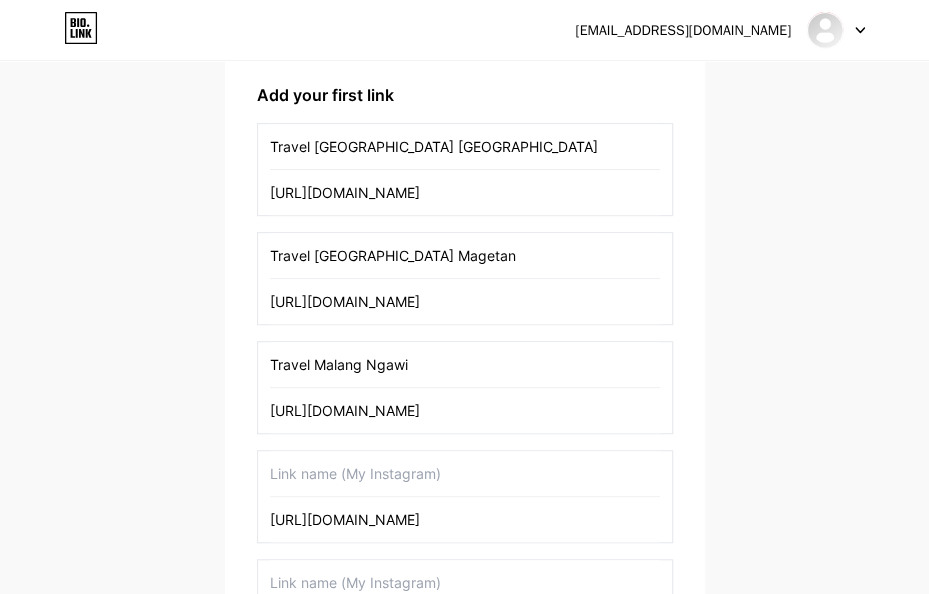 type on "Travel Malang Ngawi" 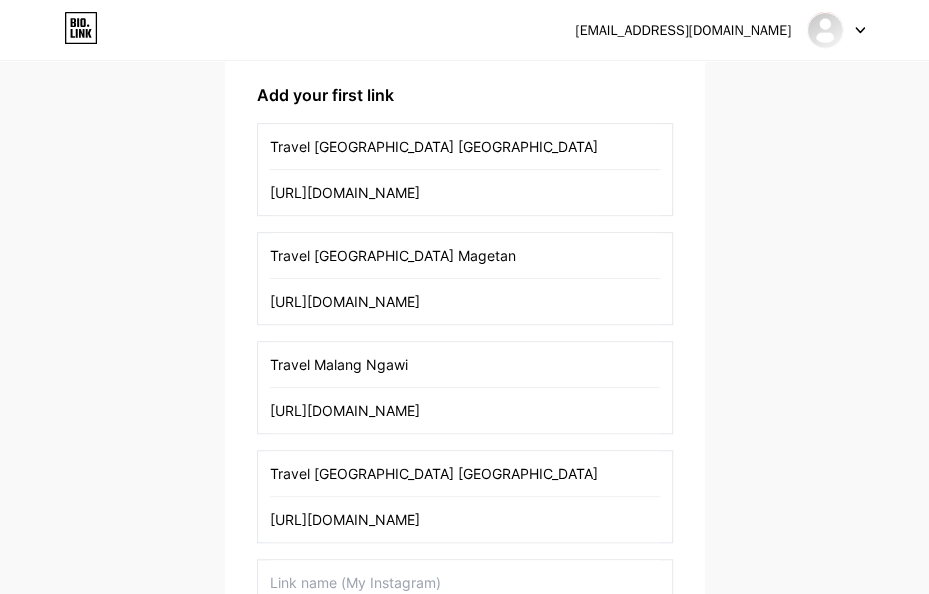 type on "Travel [GEOGRAPHIC_DATA] [GEOGRAPHIC_DATA]" 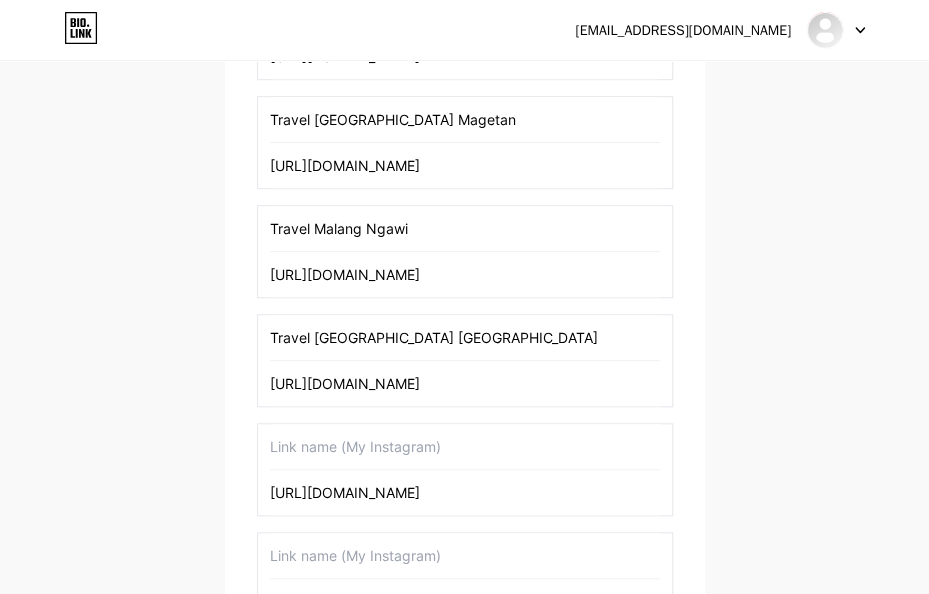 scroll, scrollTop: 600, scrollLeft: 0, axis: vertical 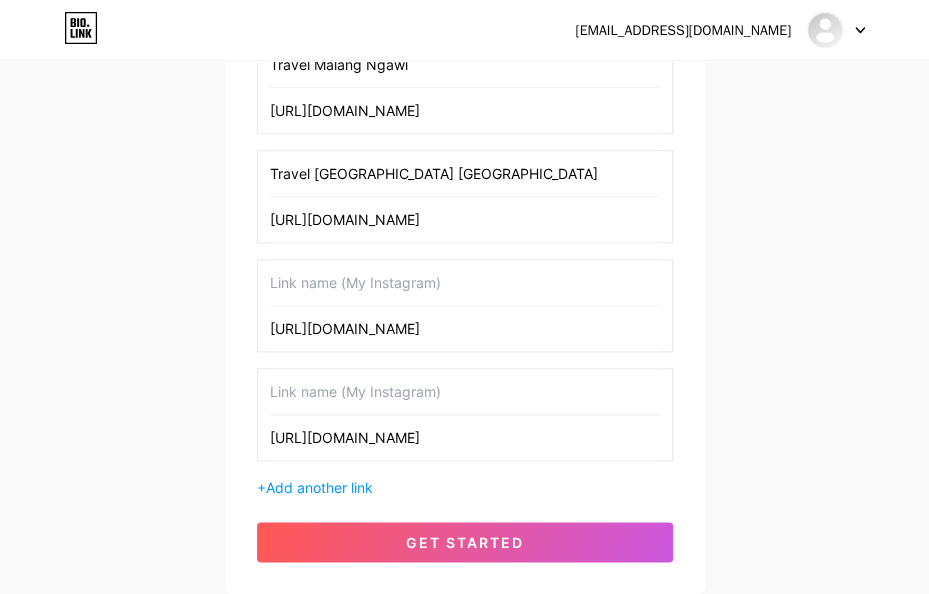 click on "[URL][DOMAIN_NAME]" at bounding box center (465, 328) 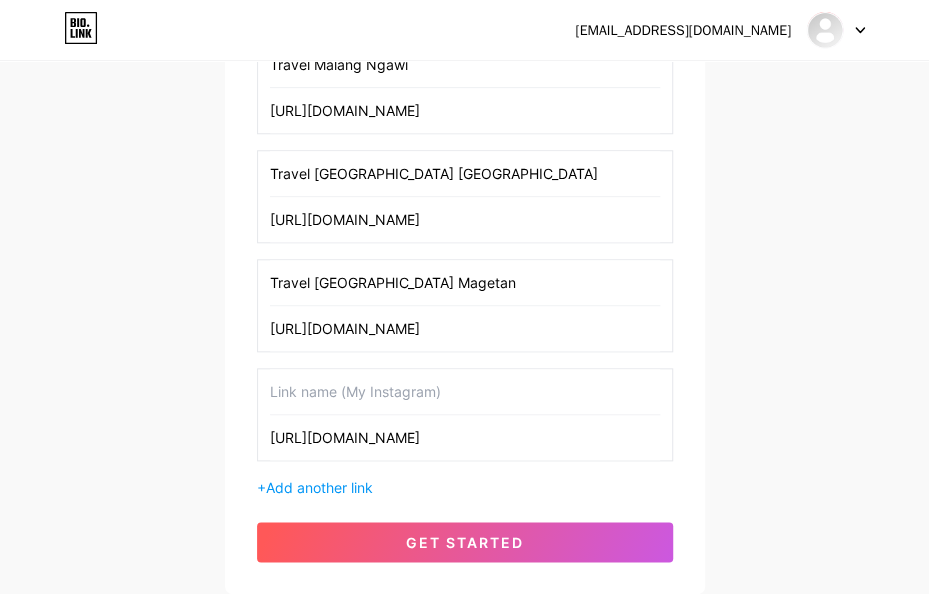 type on "Travel [GEOGRAPHIC_DATA] Magetan" 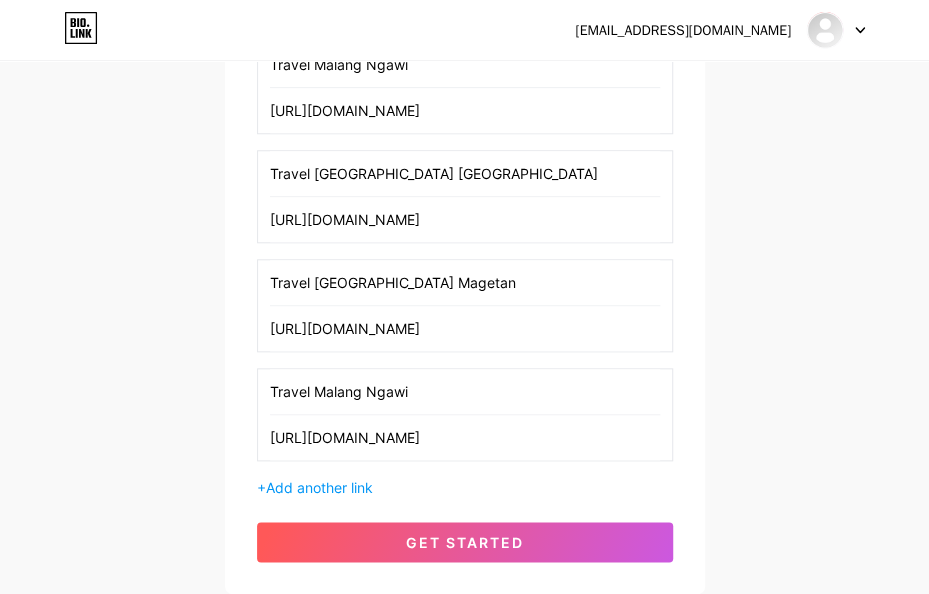type on "Travel Malang Ngawi" 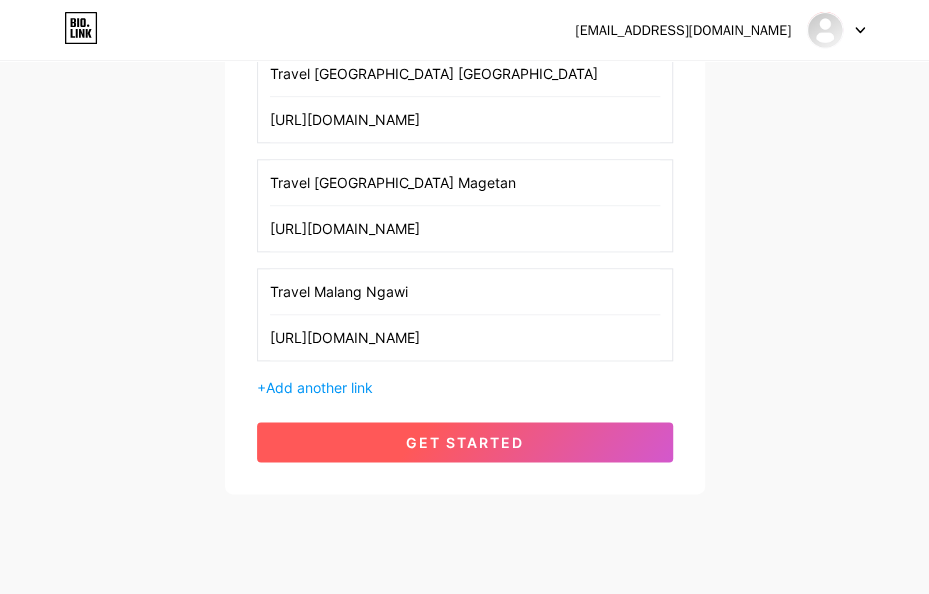 click on "get started" at bounding box center (465, 442) 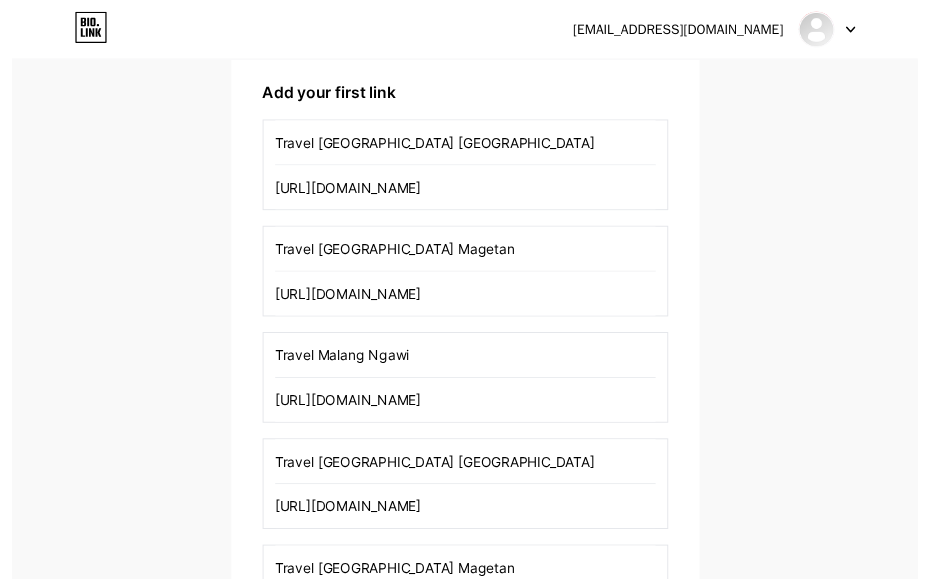 scroll, scrollTop: 0, scrollLeft: 0, axis: both 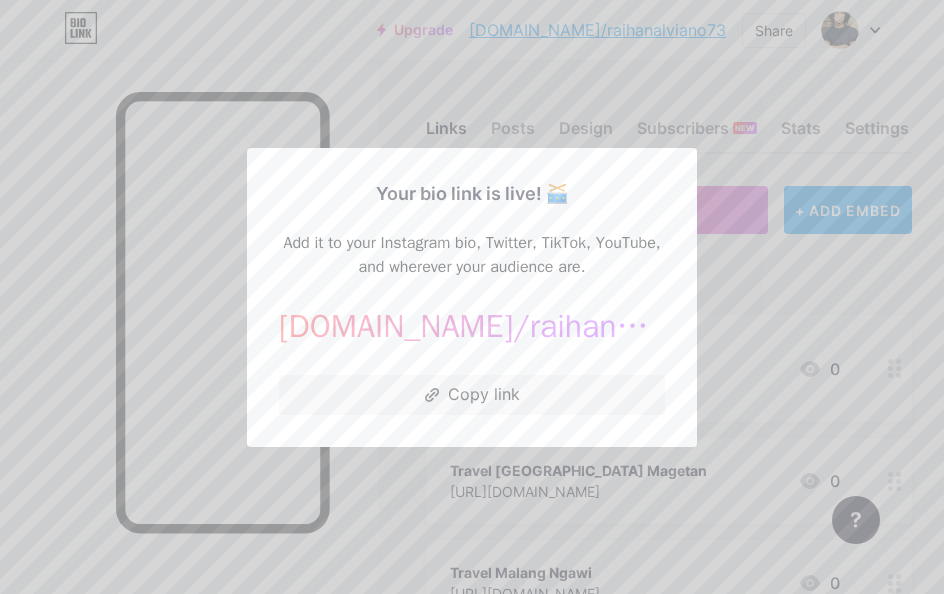 click at bounding box center (472, 297) 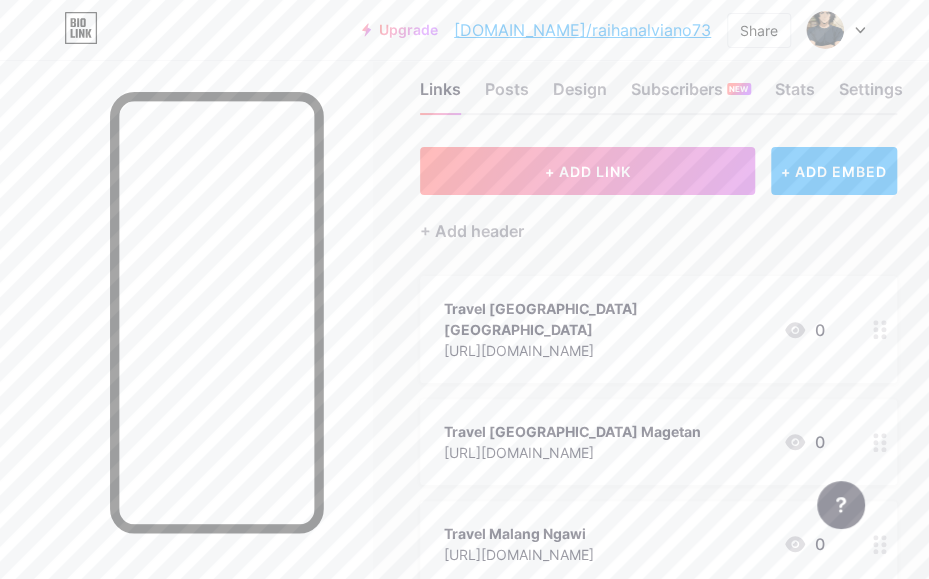 scroll, scrollTop: 0, scrollLeft: 0, axis: both 